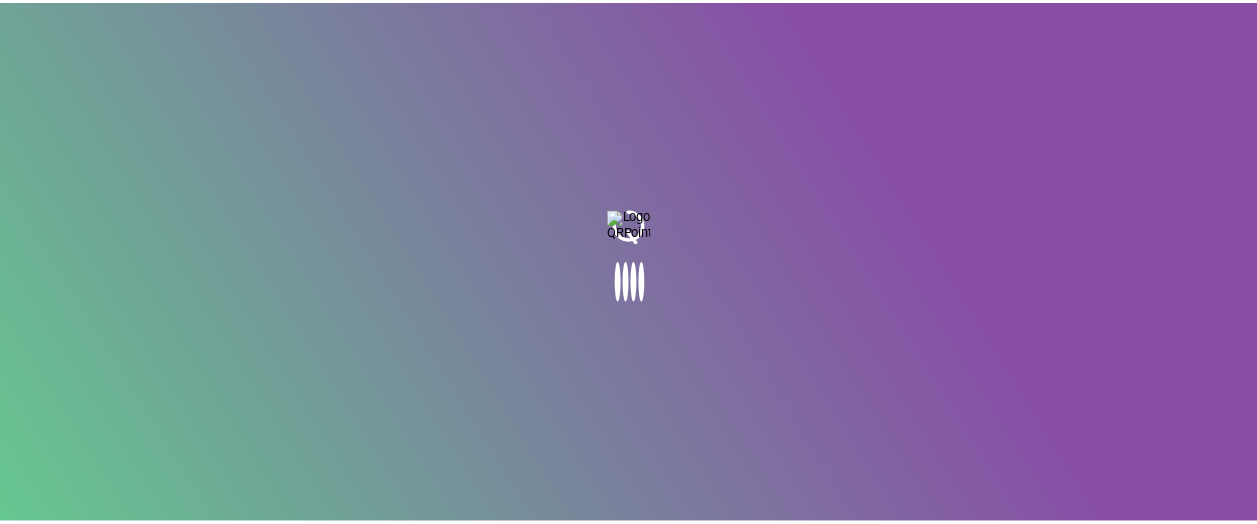 scroll, scrollTop: 0, scrollLeft: 0, axis: both 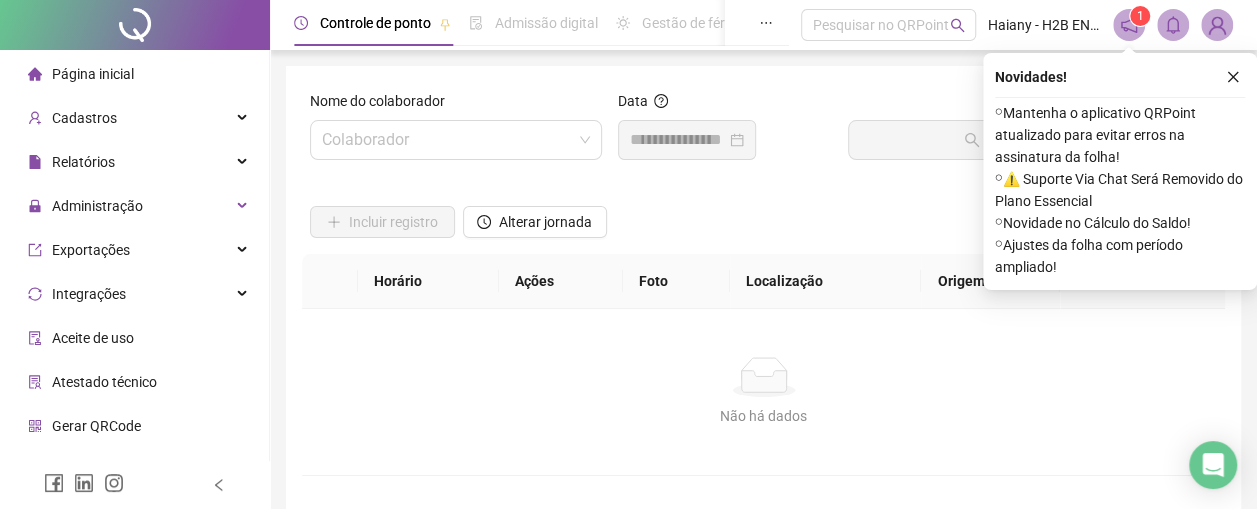 click 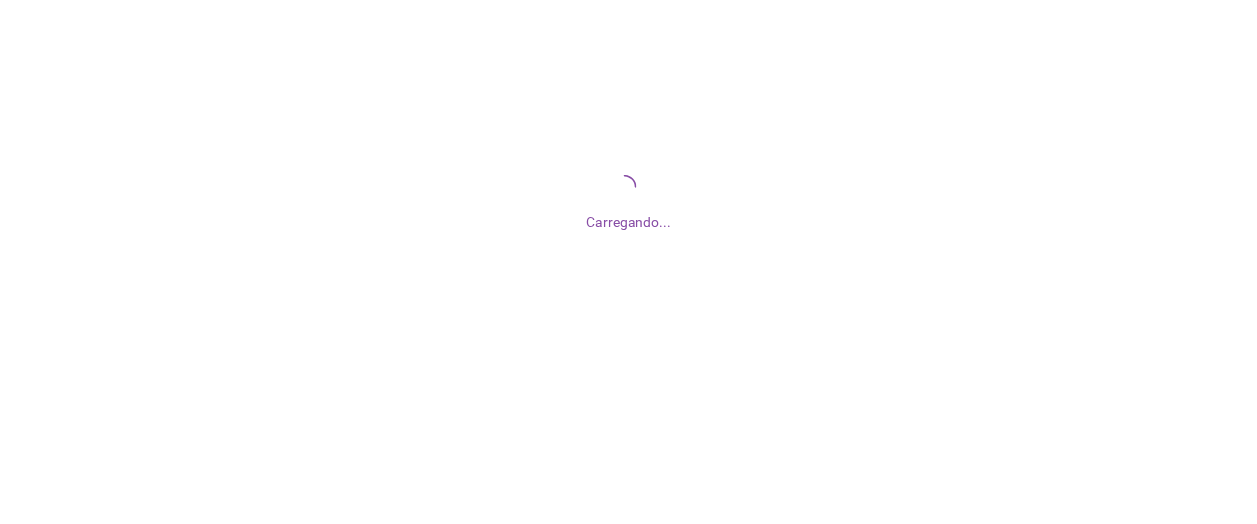 scroll, scrollTop: 0, scrollLeft: 0, axis: both 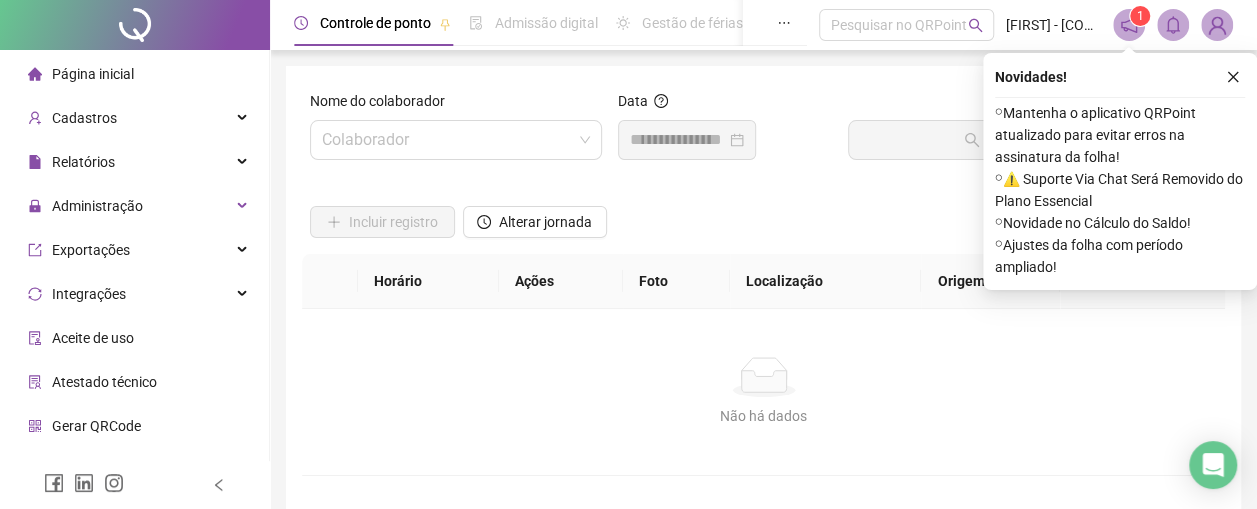 click at bounding box center (447, 140) 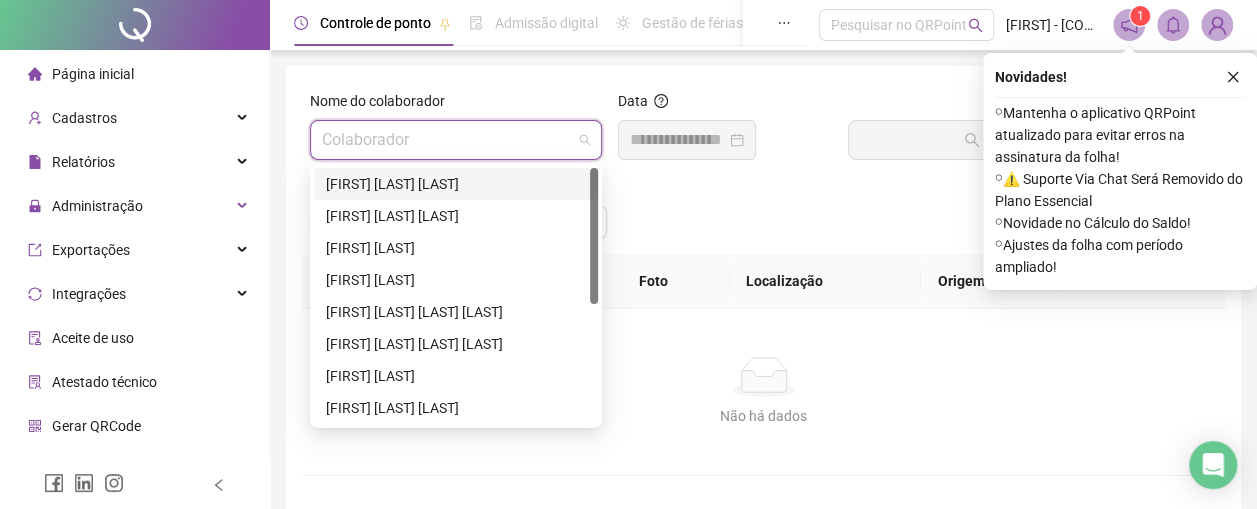 click on "[FIRST] [LAST] [LAST]" at bounding box center [456, 184] 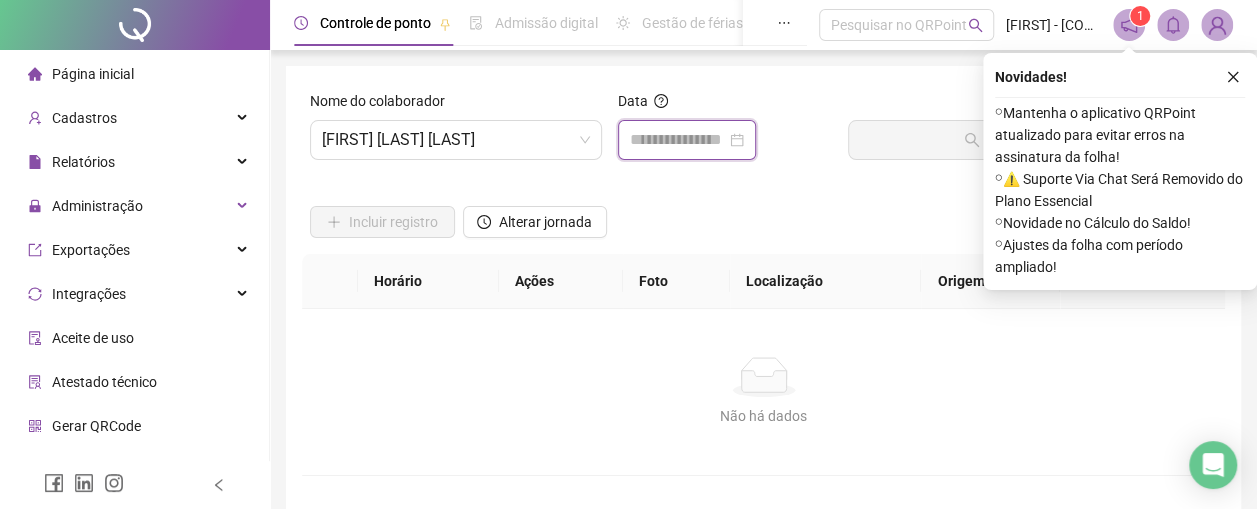 click at bounding box center [678, 140] 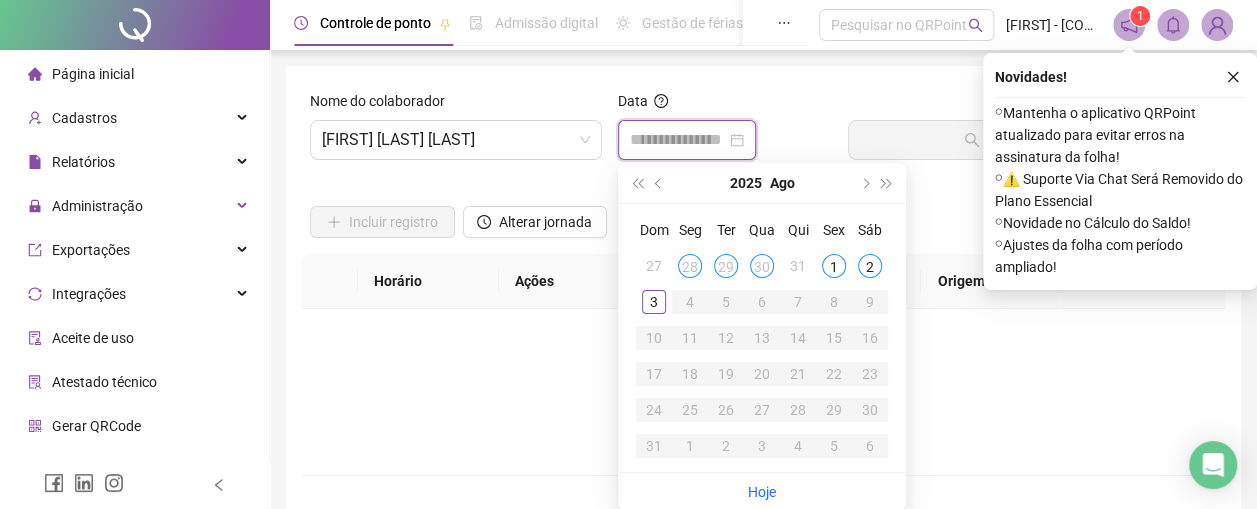 type on "**********" 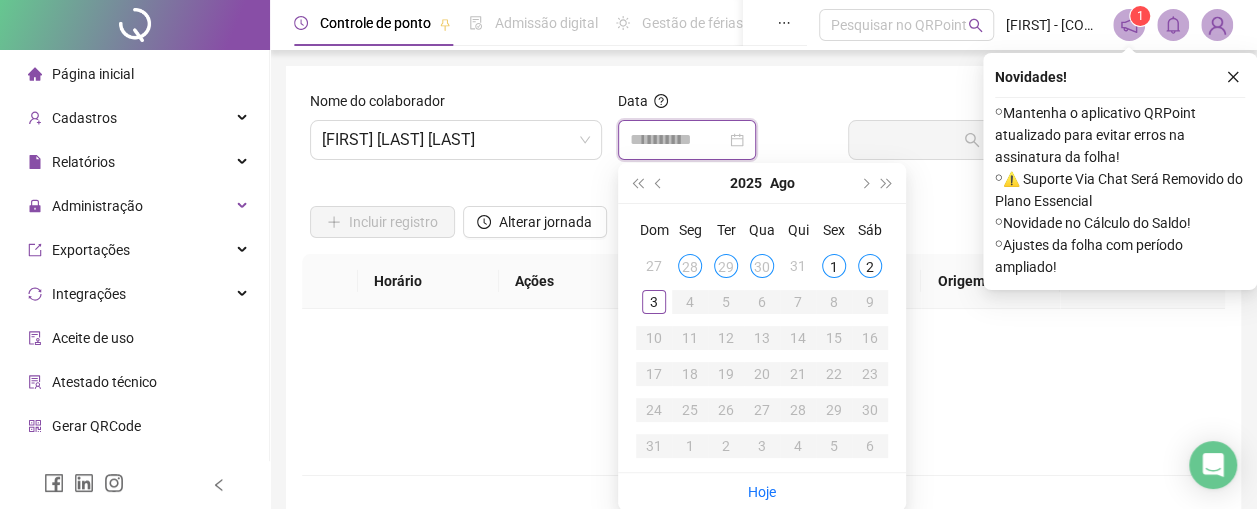 type on "**********" 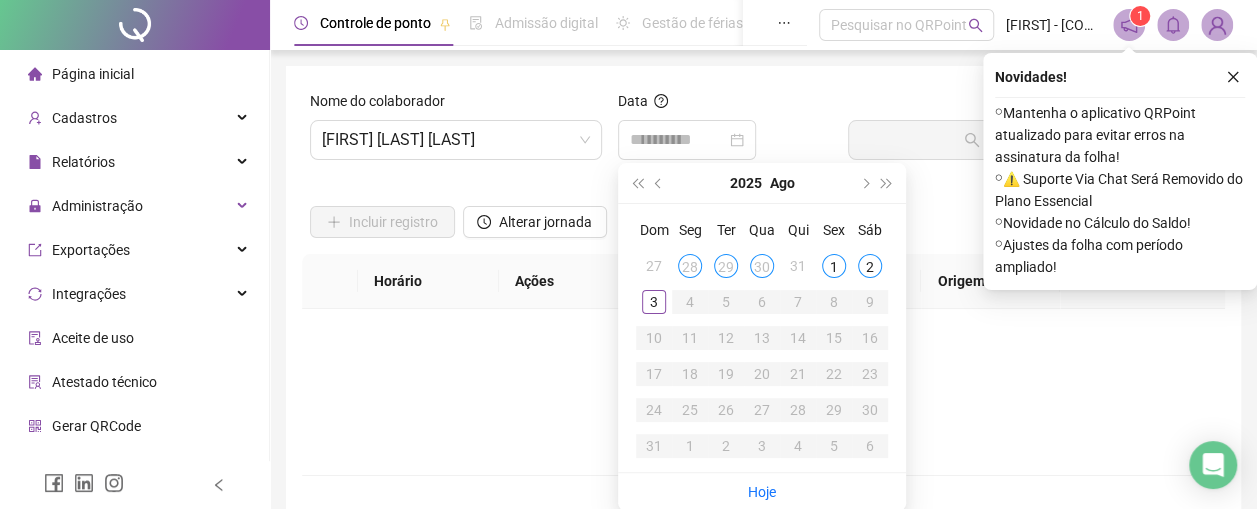 click on "30" at bounding box center [762, 266] 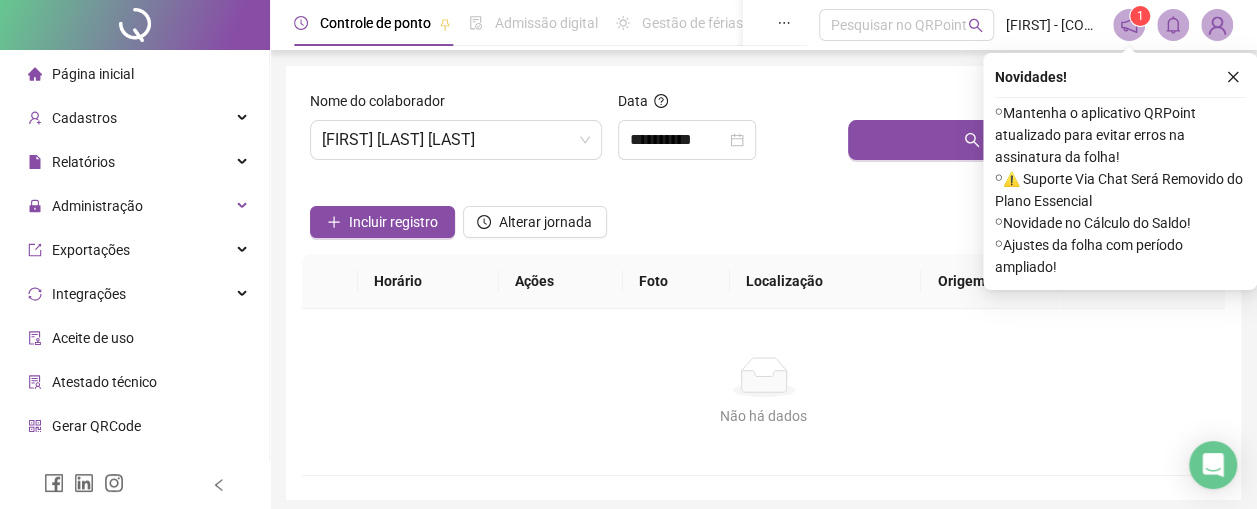click on "Buscar registros" at bounding box center (1032, 140) 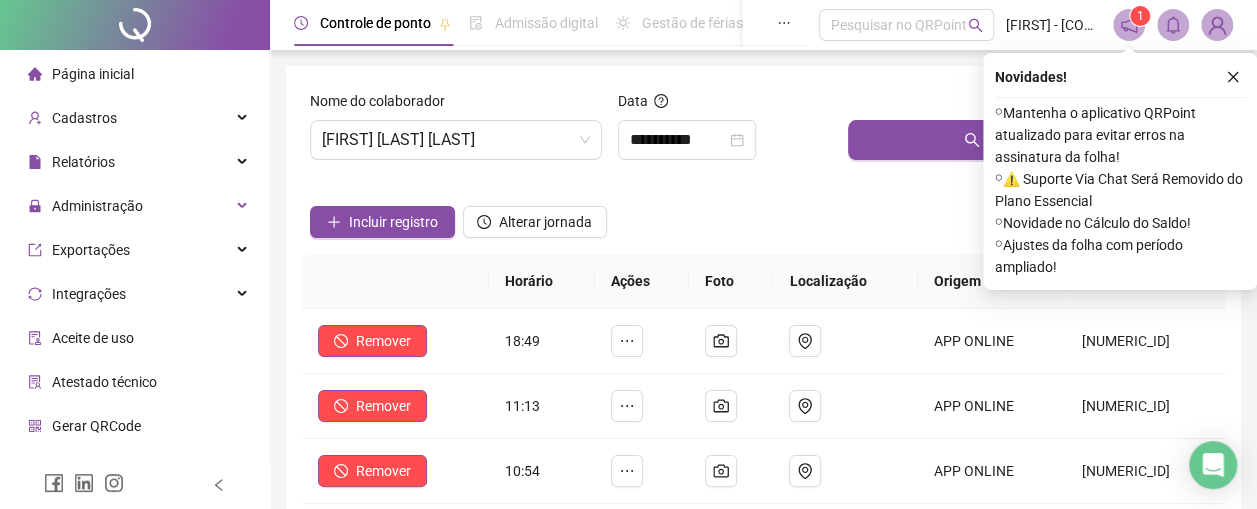 click 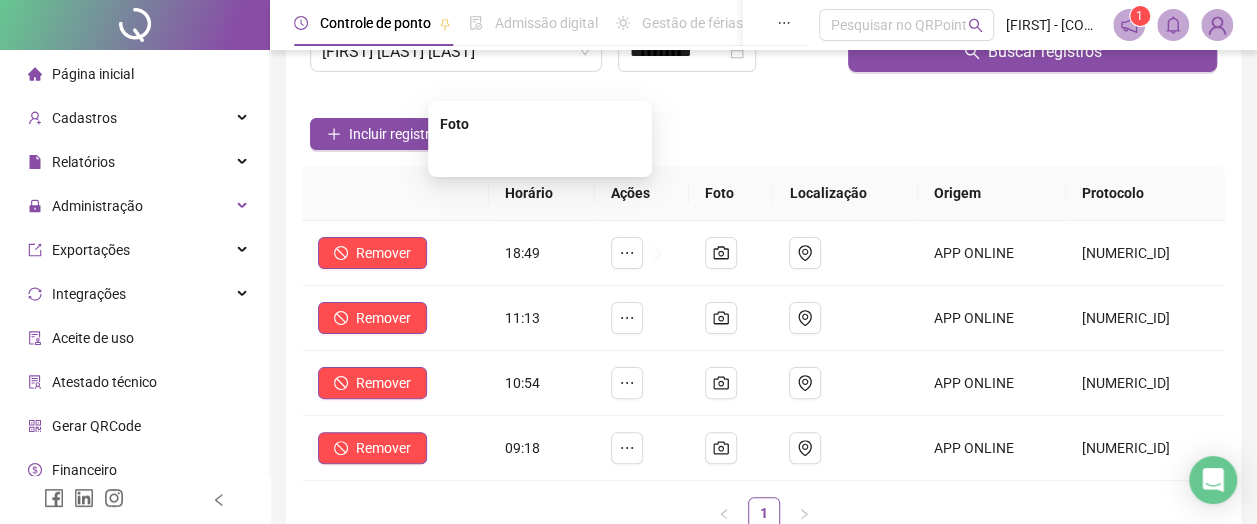 scroll, scrollTop: 0, scrollLeft: 0, axis: both 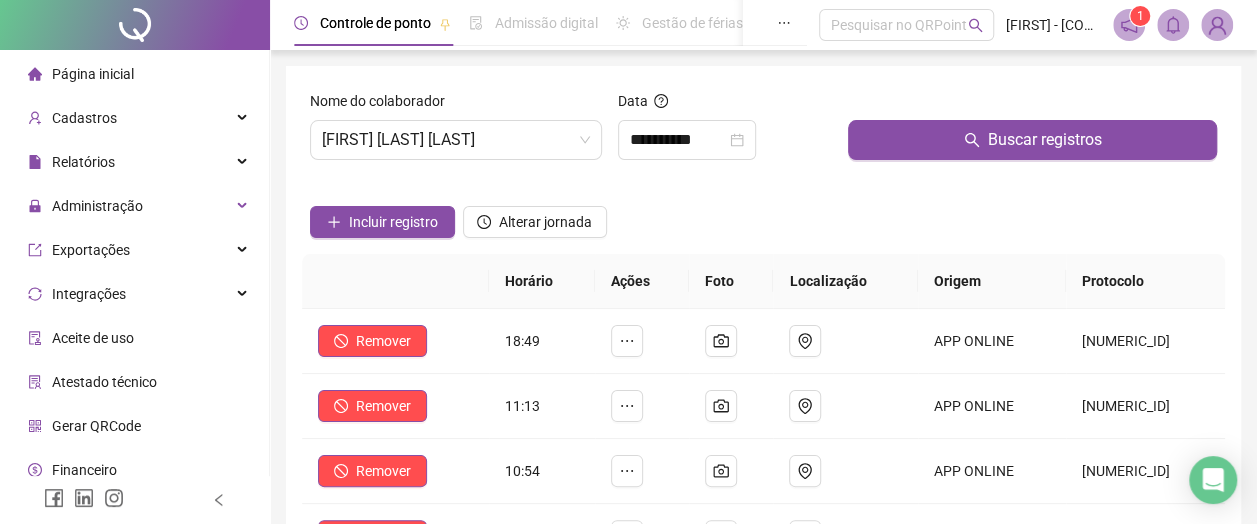 click on "ARTHUR DINIZ DE LIMA" at bounding box center (456, 140) 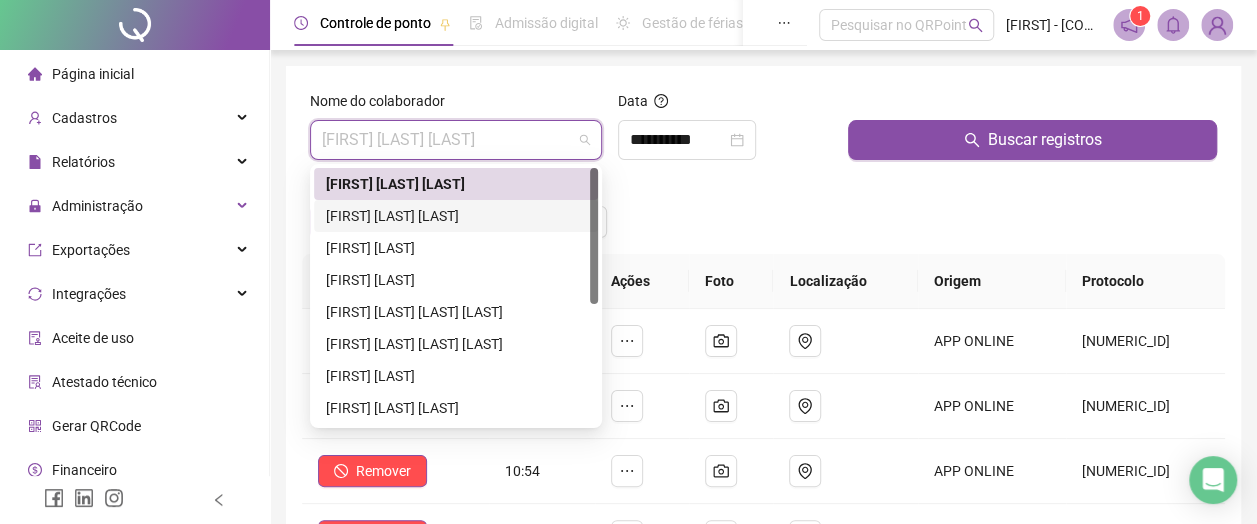 click on "CELINE HELENA MORAES VAHLDICK" at bounding box center [456, 216] 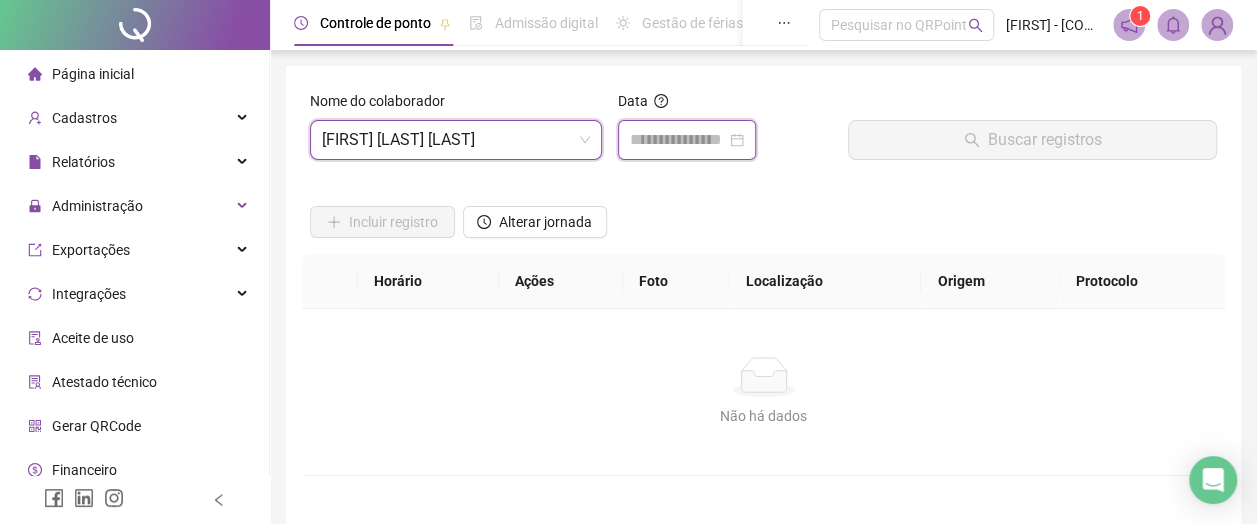 click at bounding box center [678, 140] 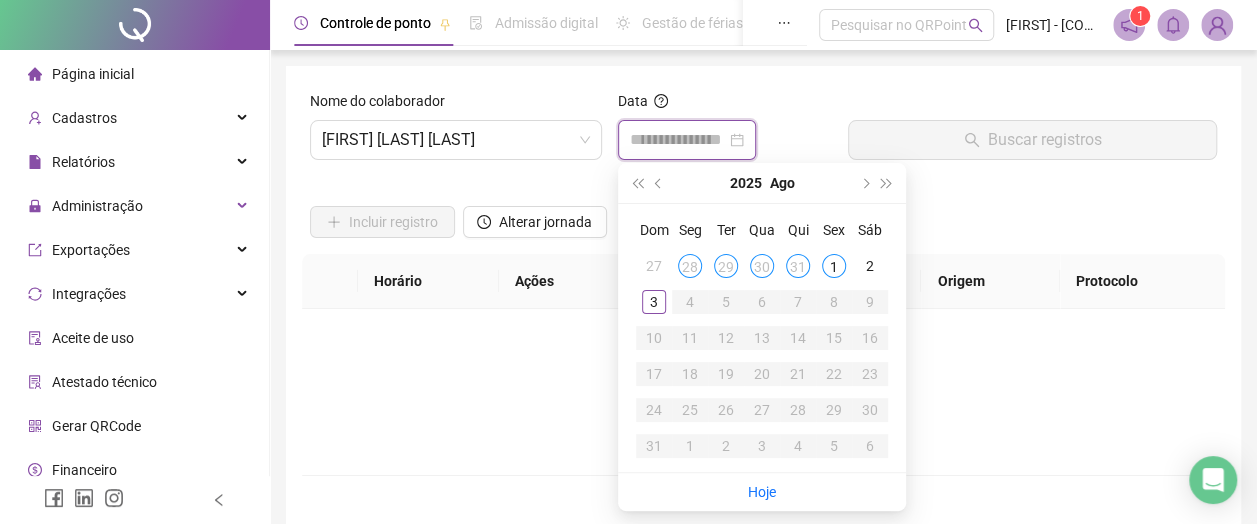 type on "**********" 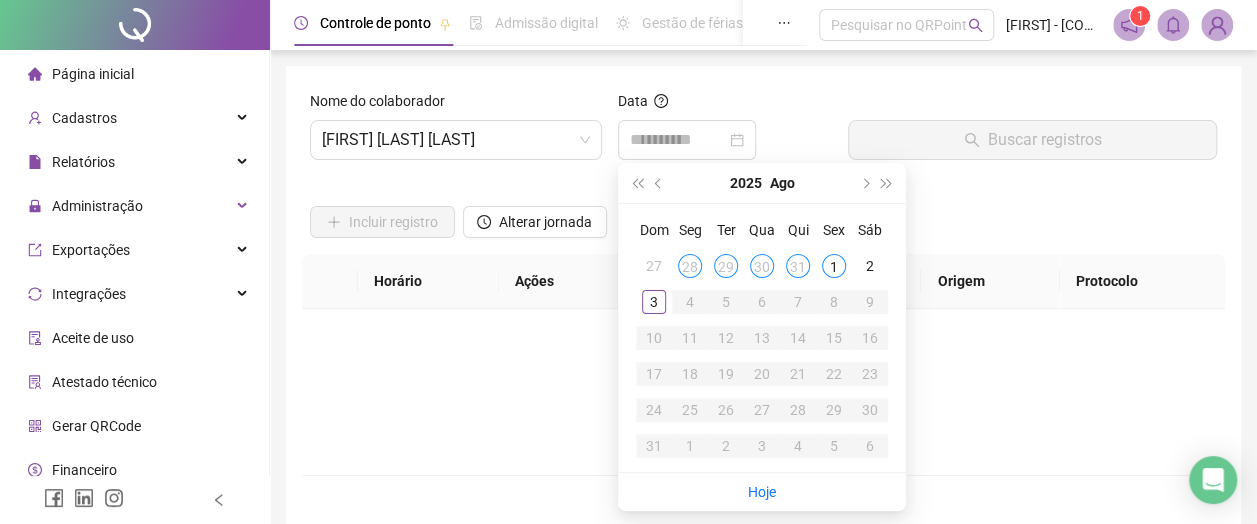 click on "30" at bounding box center (762, 266) 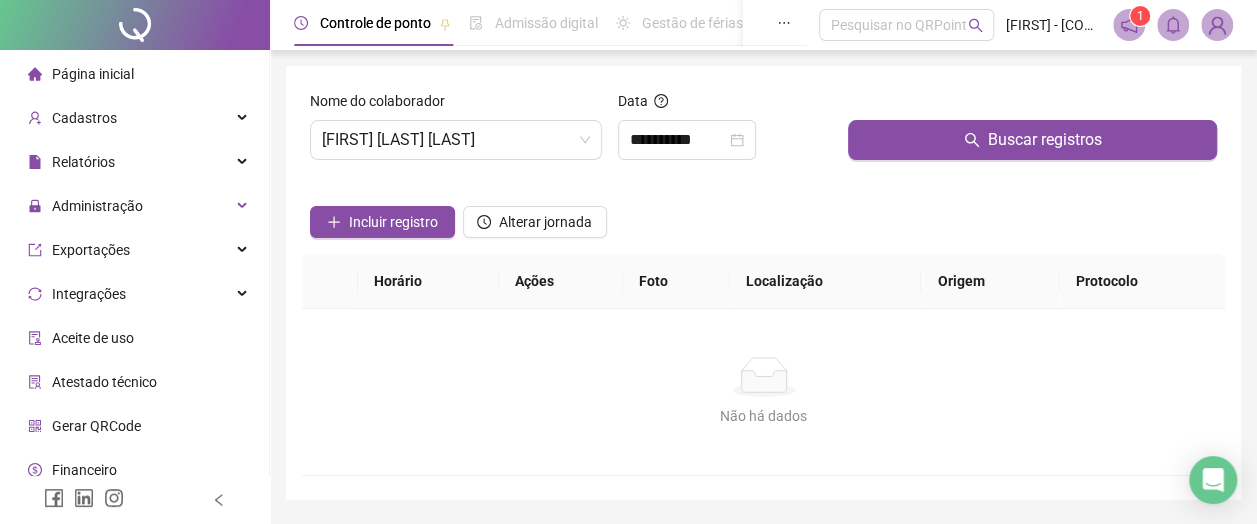 click on "Buscar registros" at bounding box center [1032, 140] 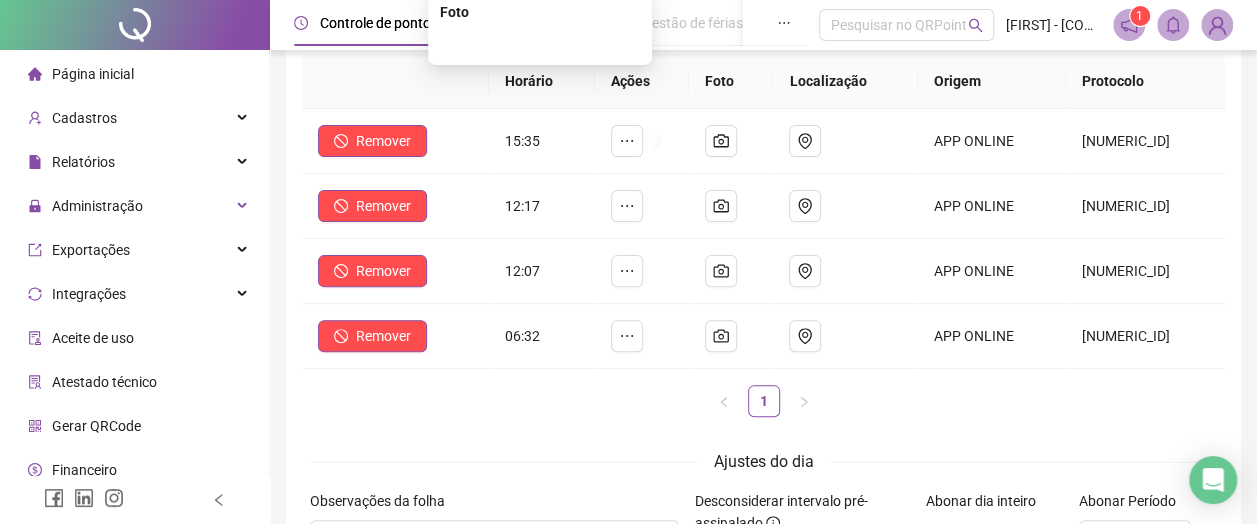 scroll, scrollTop: 0, scrollLeft: 0, axis: both 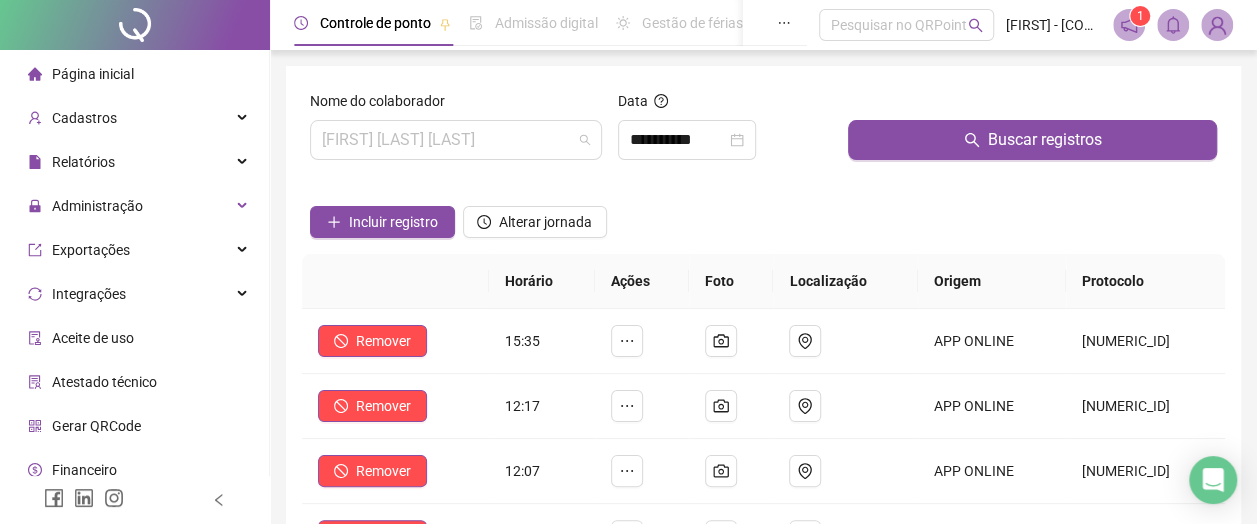 click on "CELINE HELENA MORAES VAHLDICK" at bounding box center [456, 140] 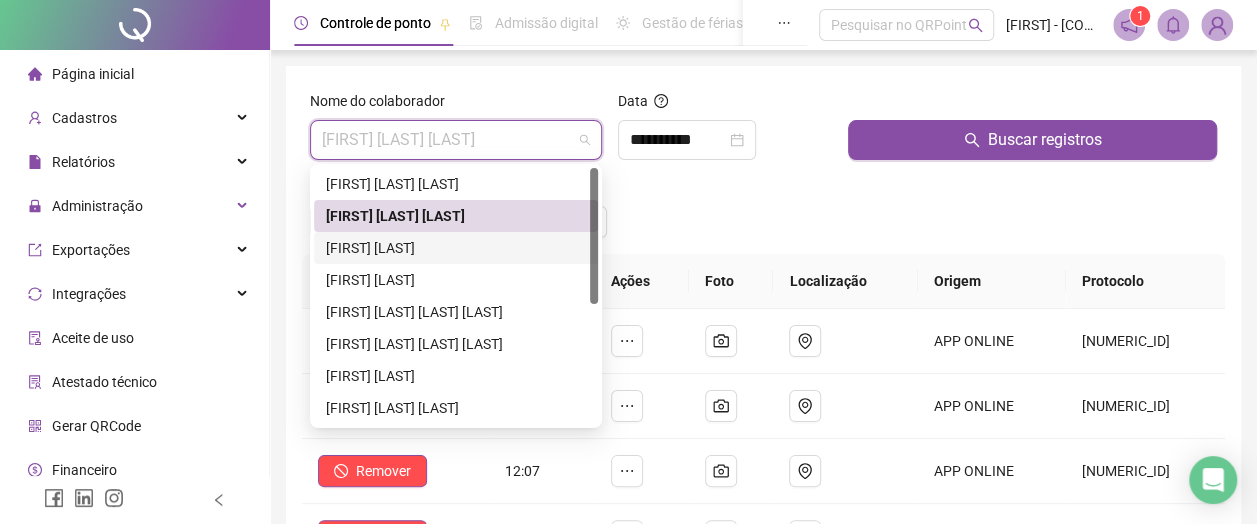 click on "DANIEL DA SILVA" at bounding box center (456, 248) 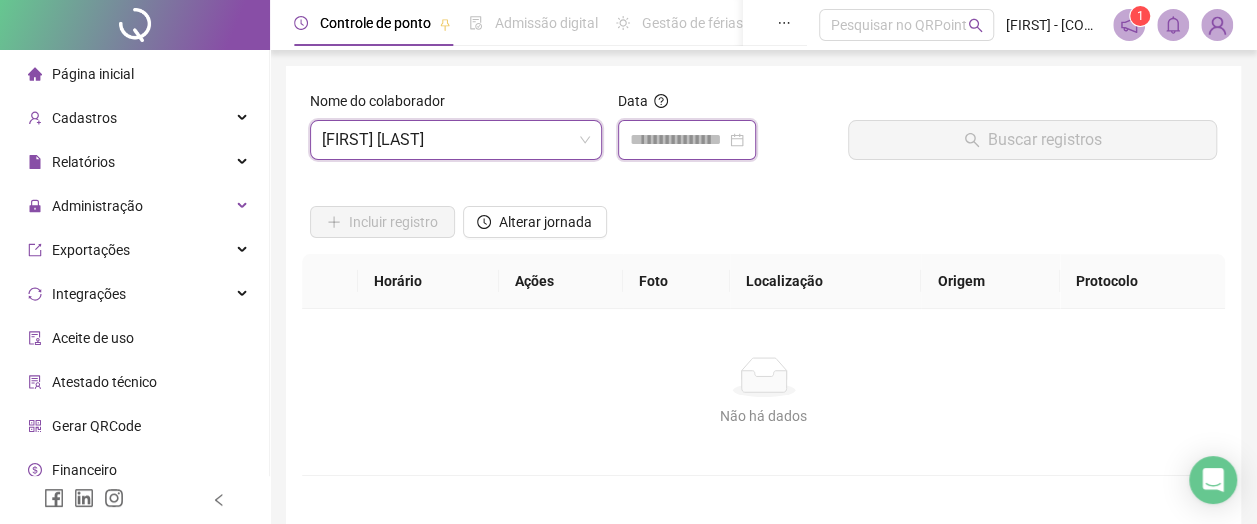 click at bounding box center [678, 140] 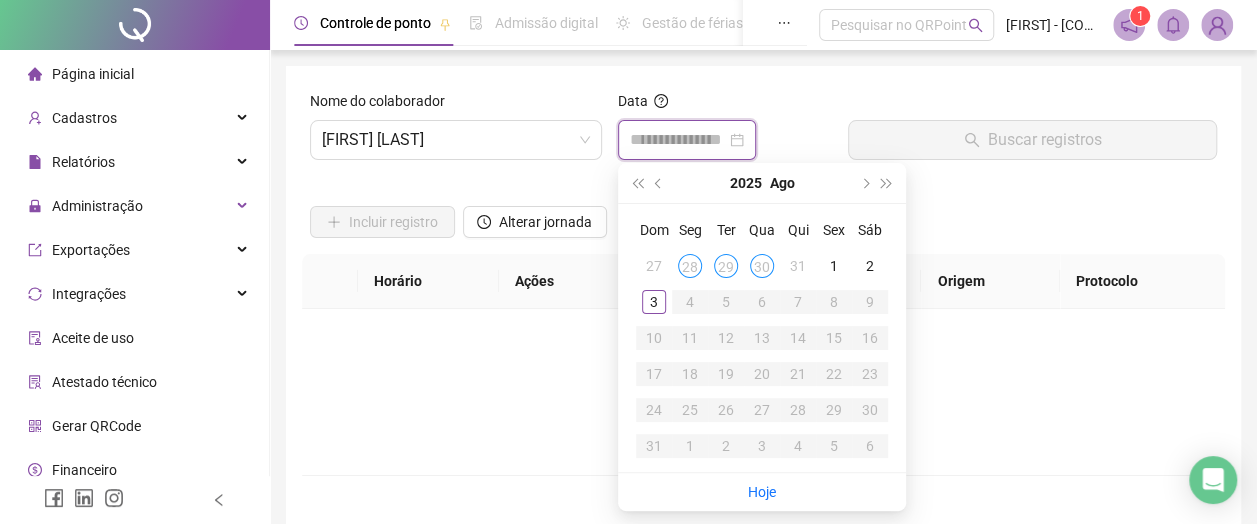 type on "**********" 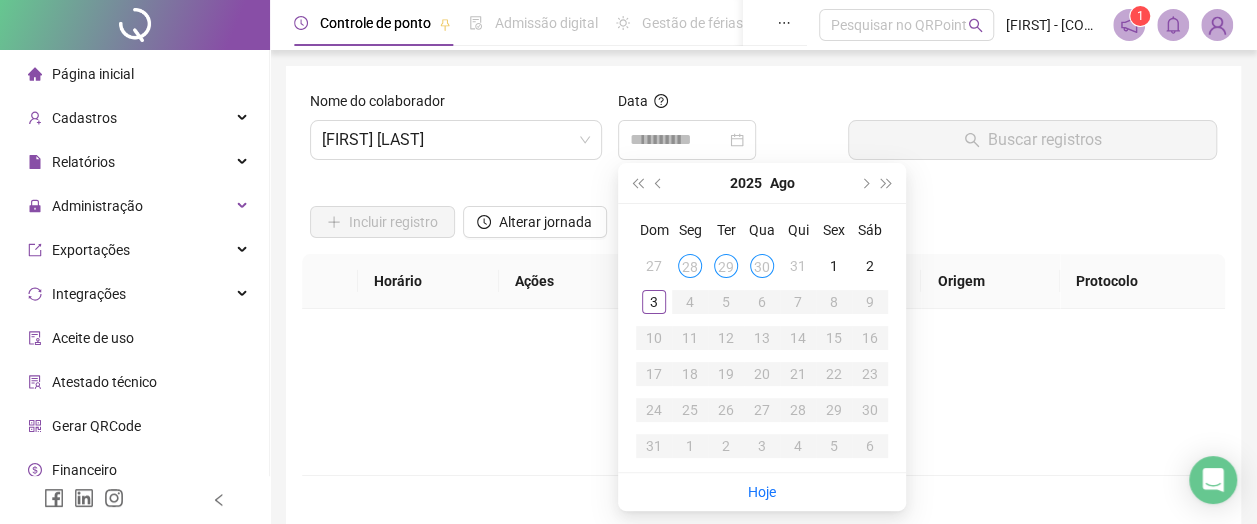 click on "30" at bounding box center (762, 266) 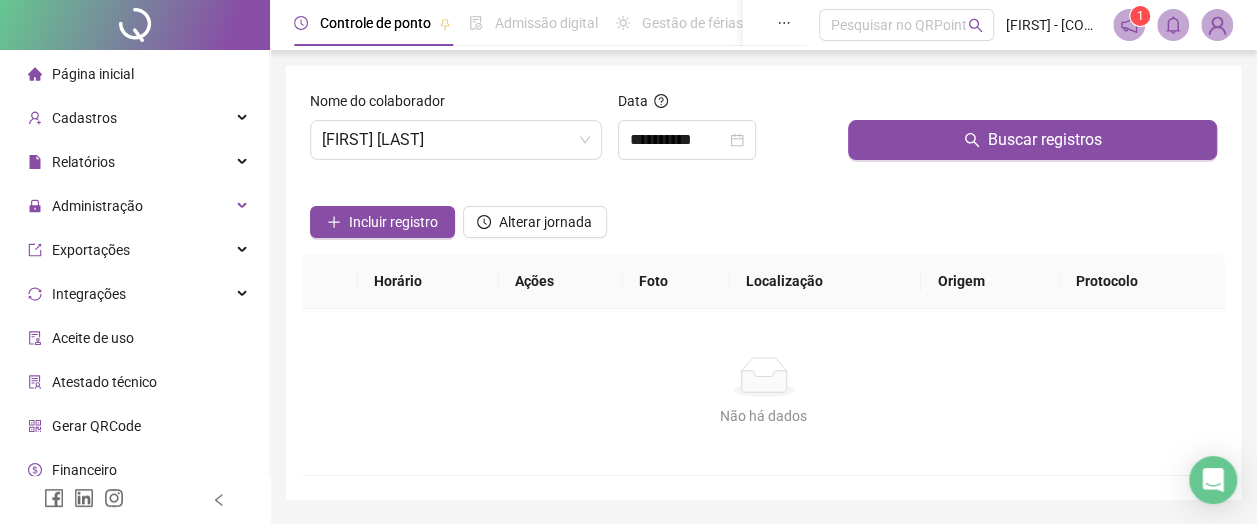 click on "Buscar registros" at bounding box center [1032, 140] 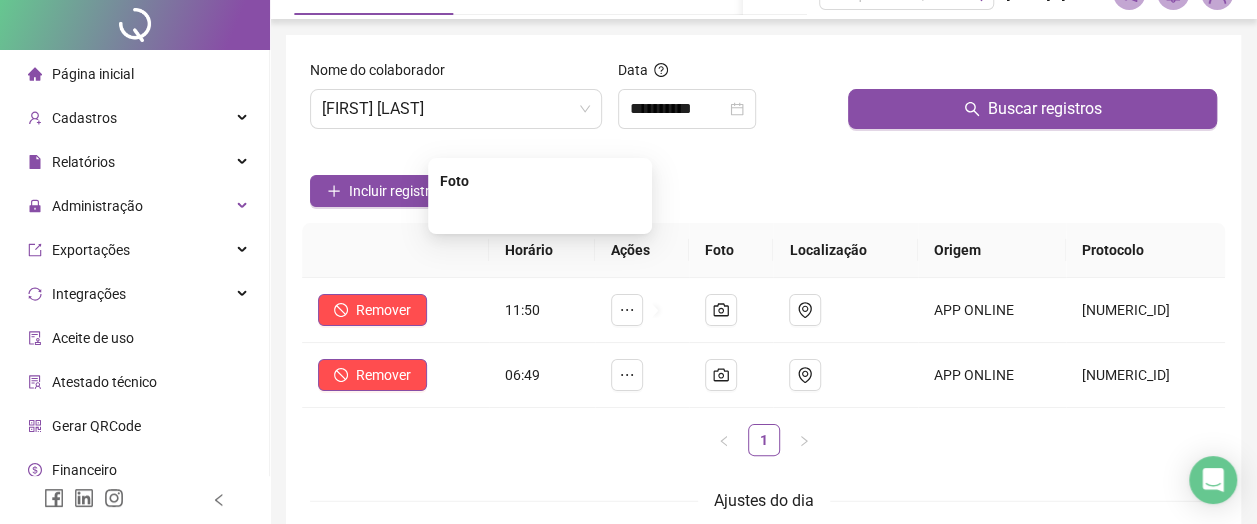 scroll, scrollTop: 0, scrollLeft: 0, axis: both 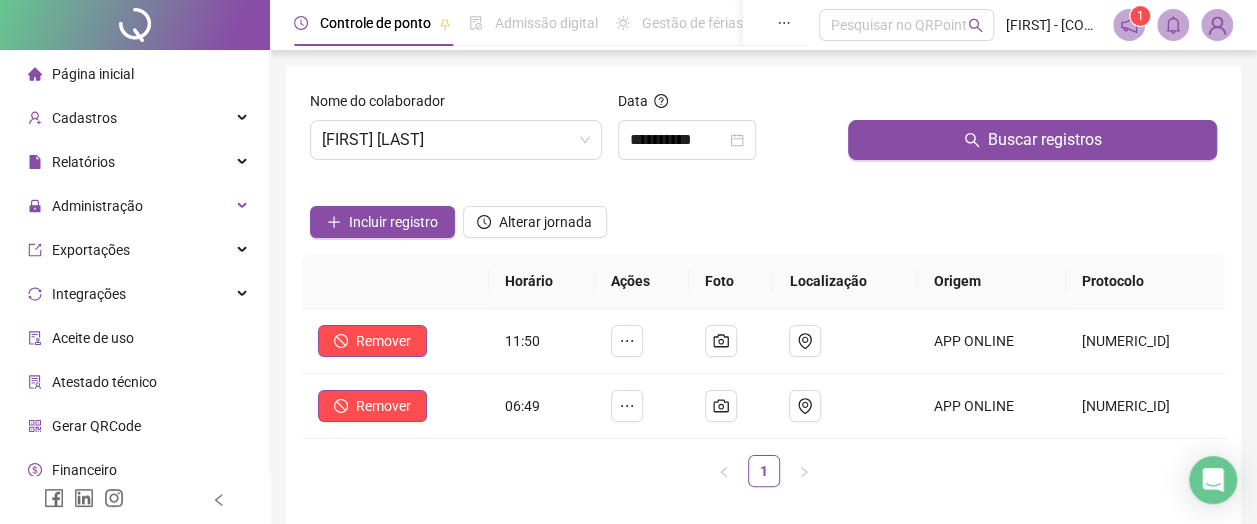 click on "DANIEL DA SILVA" at bounding box center [456, 140] 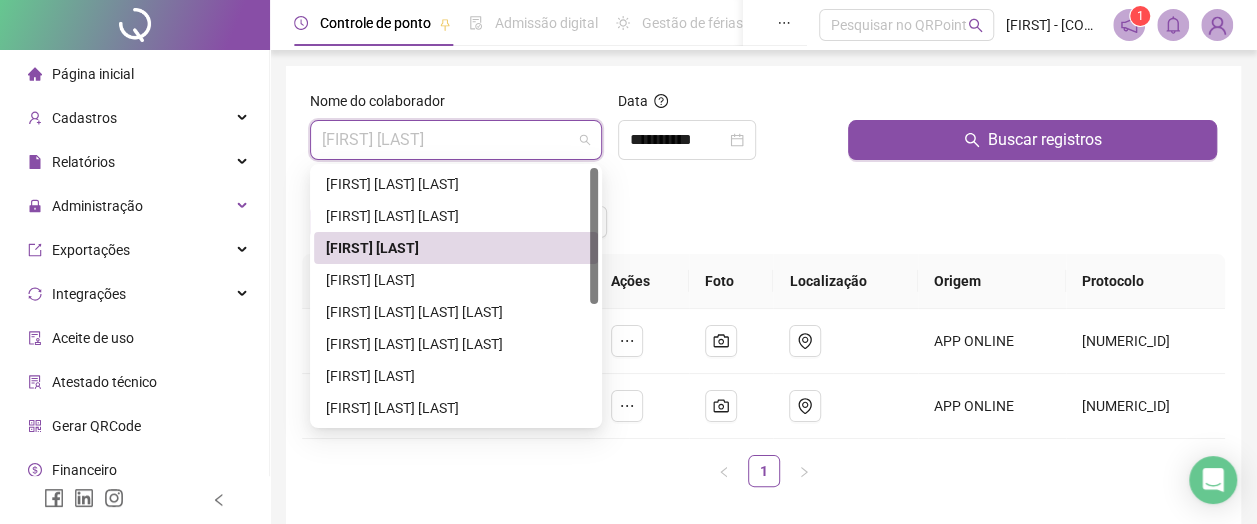 click on "DEISE SCHEFFER GOULART" at bounding box center (456, 280) 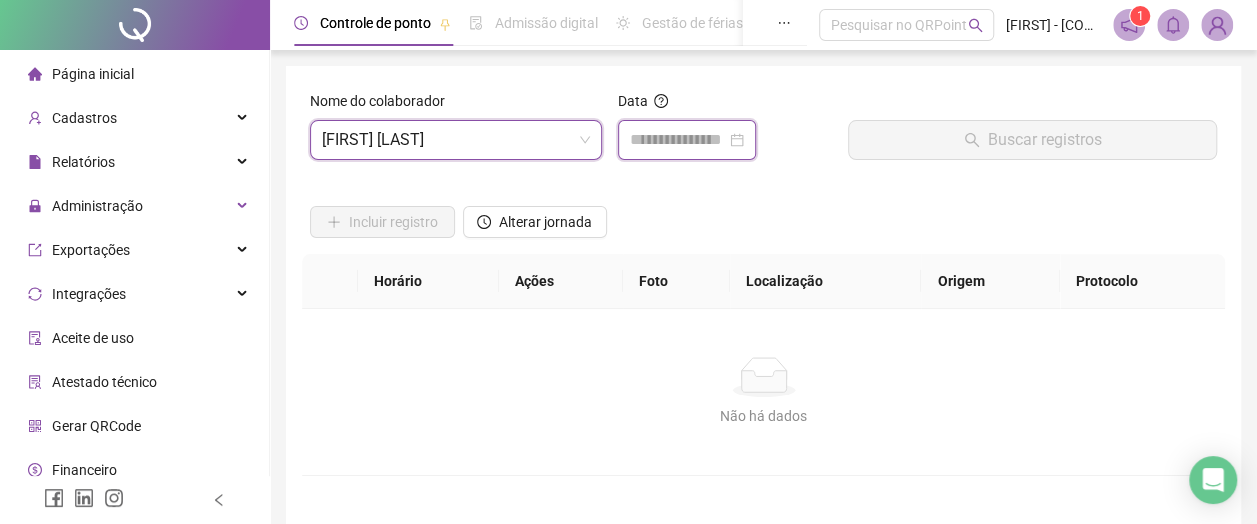 drag, startPoint x: 678, startPoint y: 134, endPoint x: 761, endPoint y: 210, distance: 112.53888 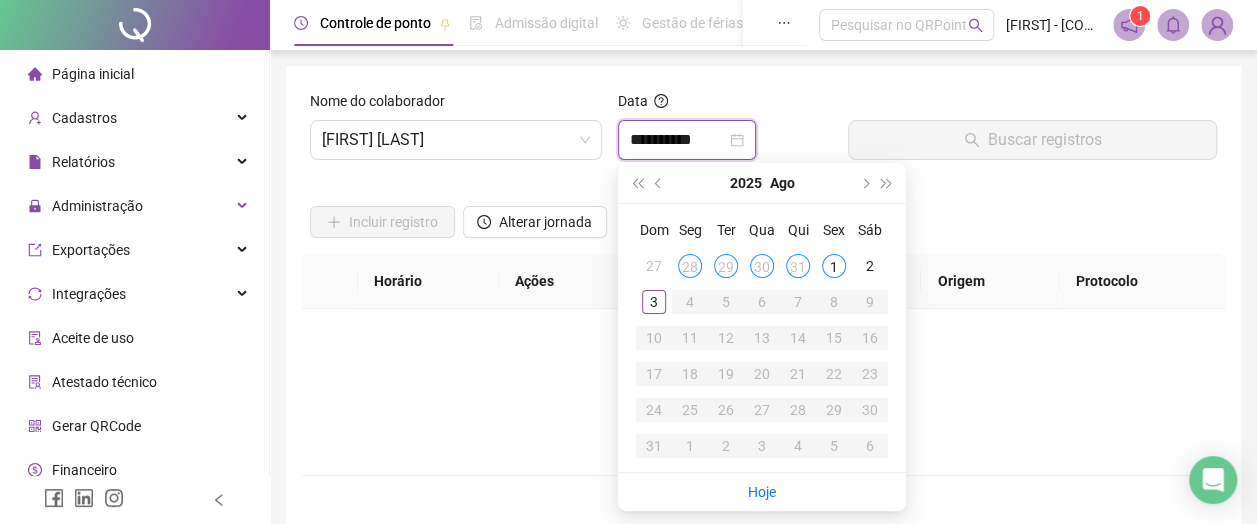 type on "**********" 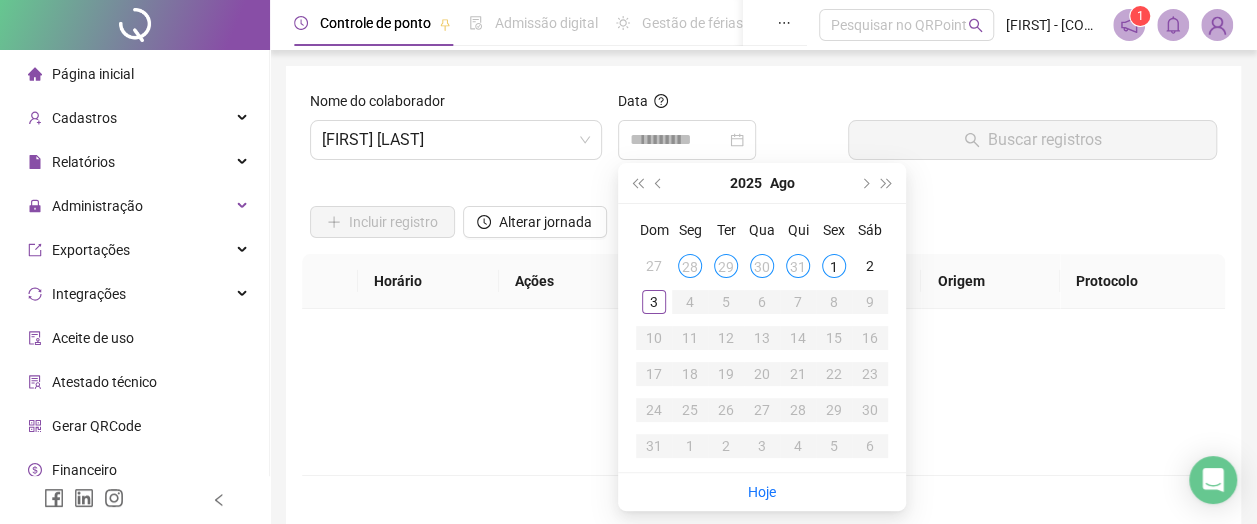 click on "30" at bounding box center (762, 266) 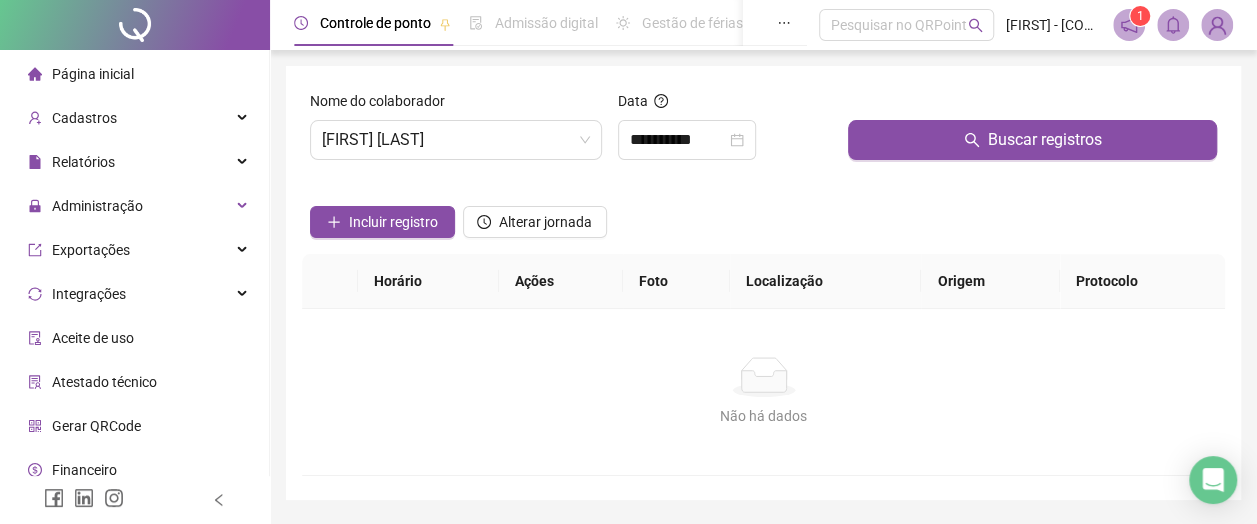 click on "Buscar registros" at bounding box center (1032, 140) 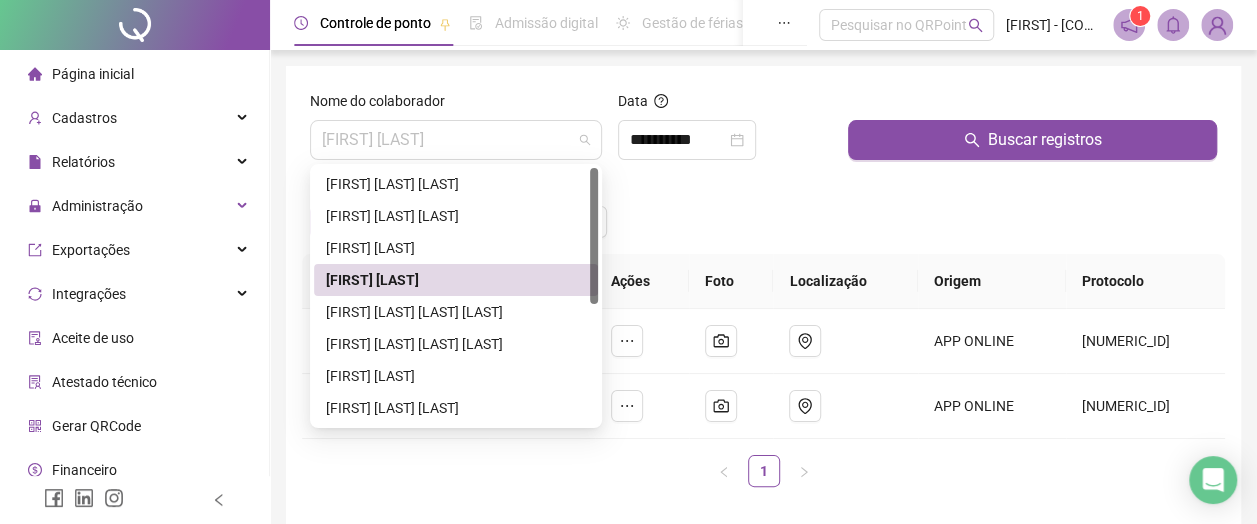 click on "DEISE SCHEFFER GOULART" at bounding box center (456, 140) 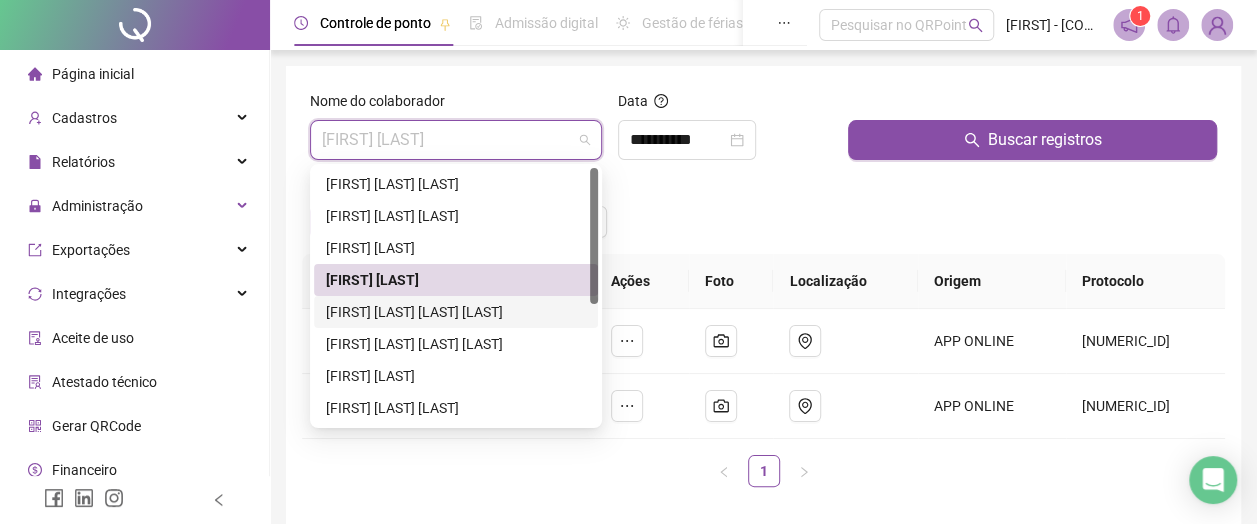 click on "DEIVID LUCAS MARTINIANO DA SILVA" at bounding box center [456, 312] 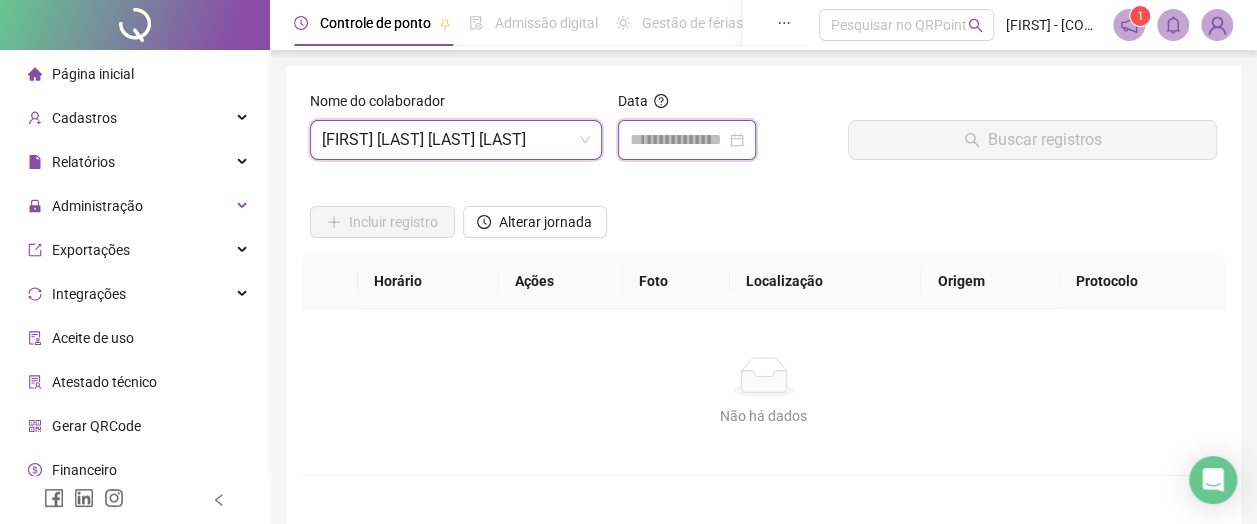 click at bounding box center [678, 140] 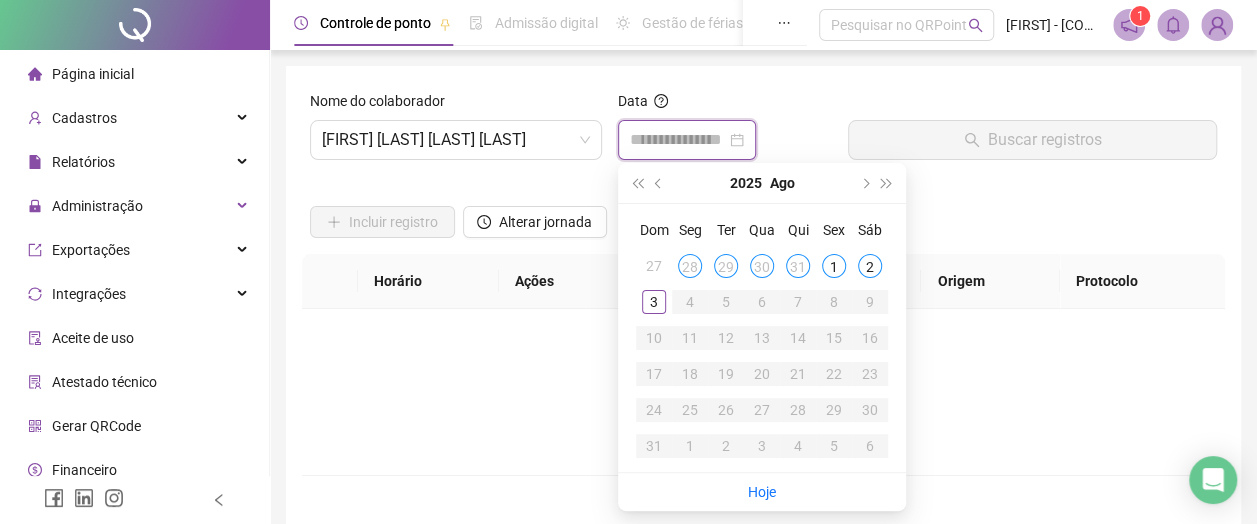 type on "**********" 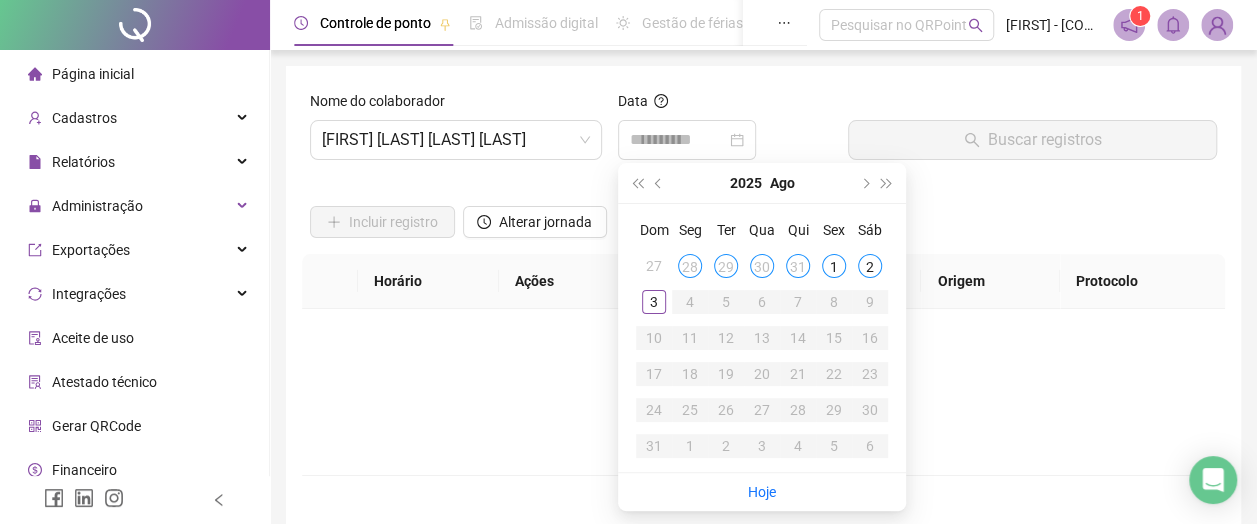 click on "30" at bounding box center (762, 266) 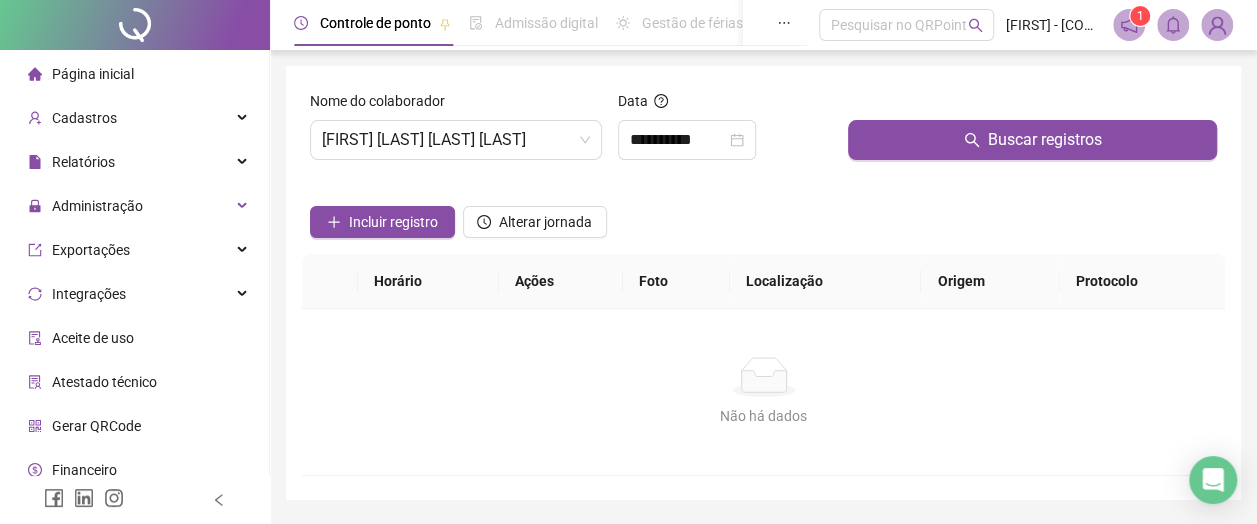 click on "Buscar registros" at bounding box center [1032, 140] 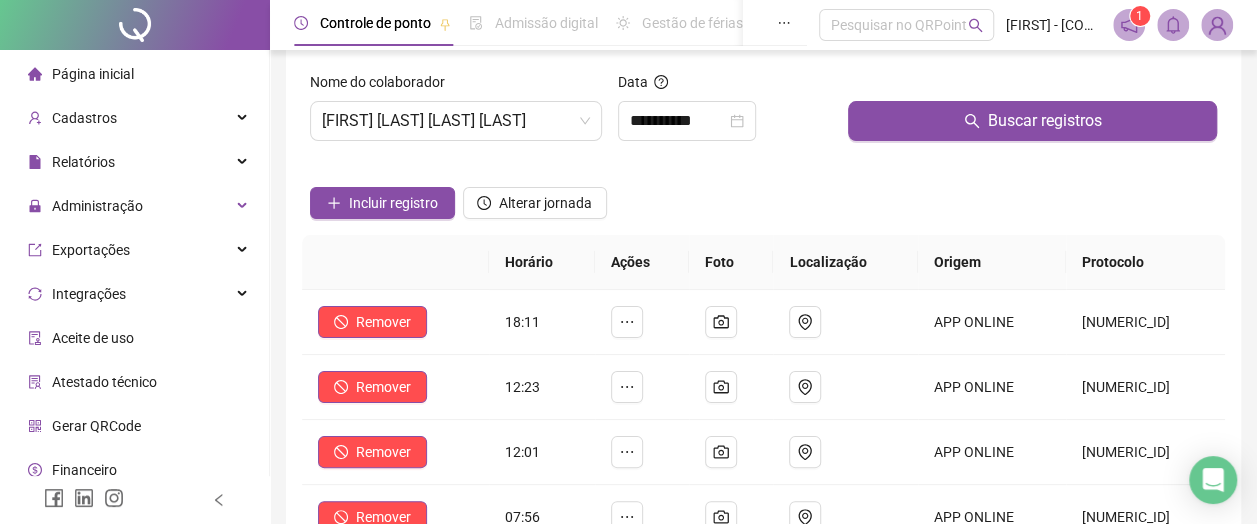 scroll, scrollTop: 0, scrollLeft: 0, axis: both 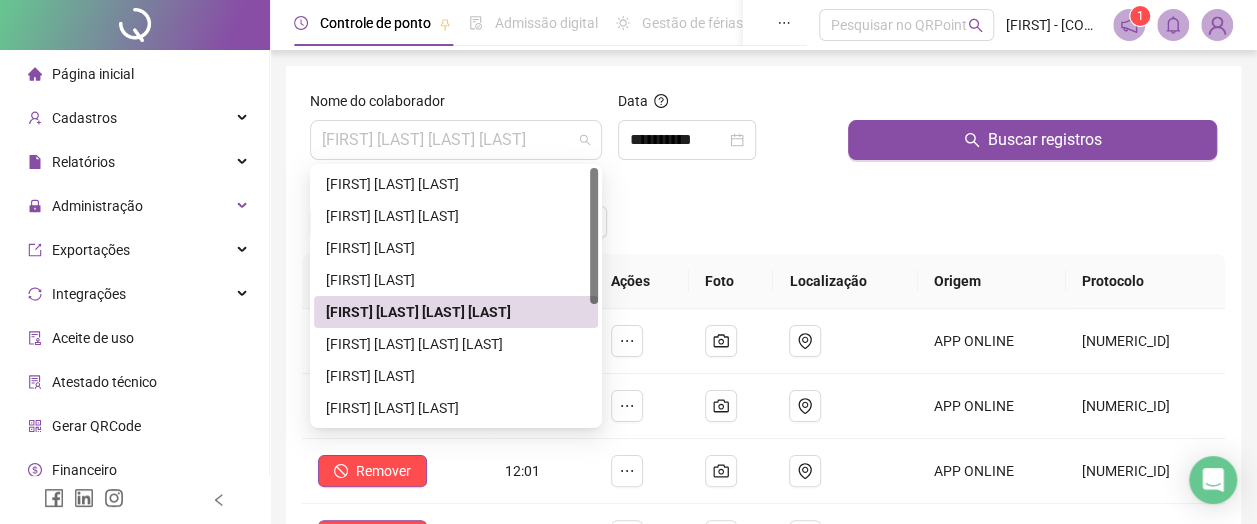 click on "DEIVID LUCAS MARTINIANO DA SILVA" at bounding box center (456, 140) 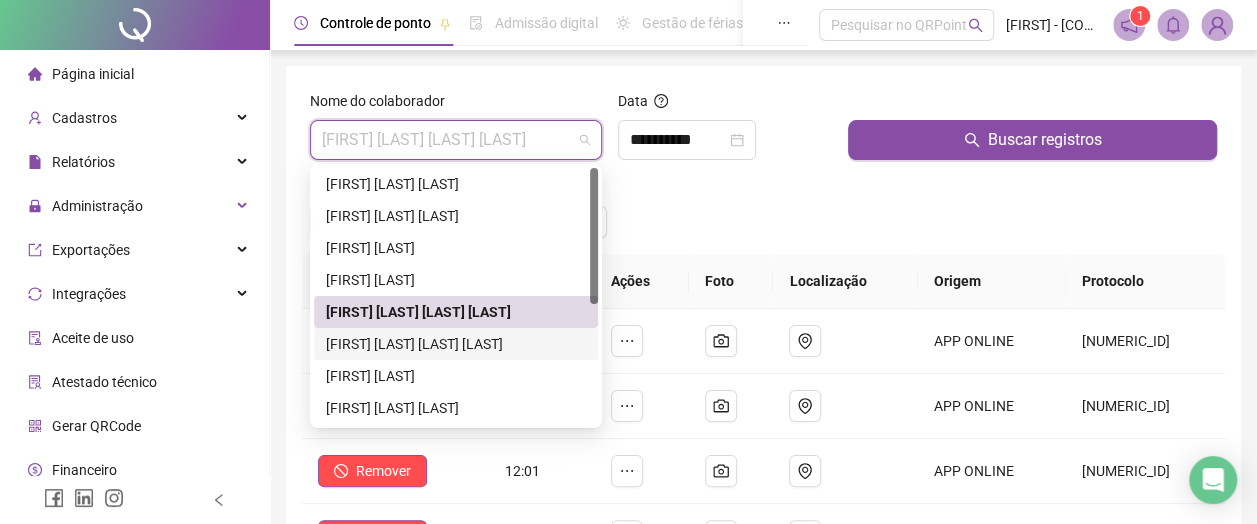 click on "ERICK EDUARDO DOS SANTOS" at bounding box center [456, 344] 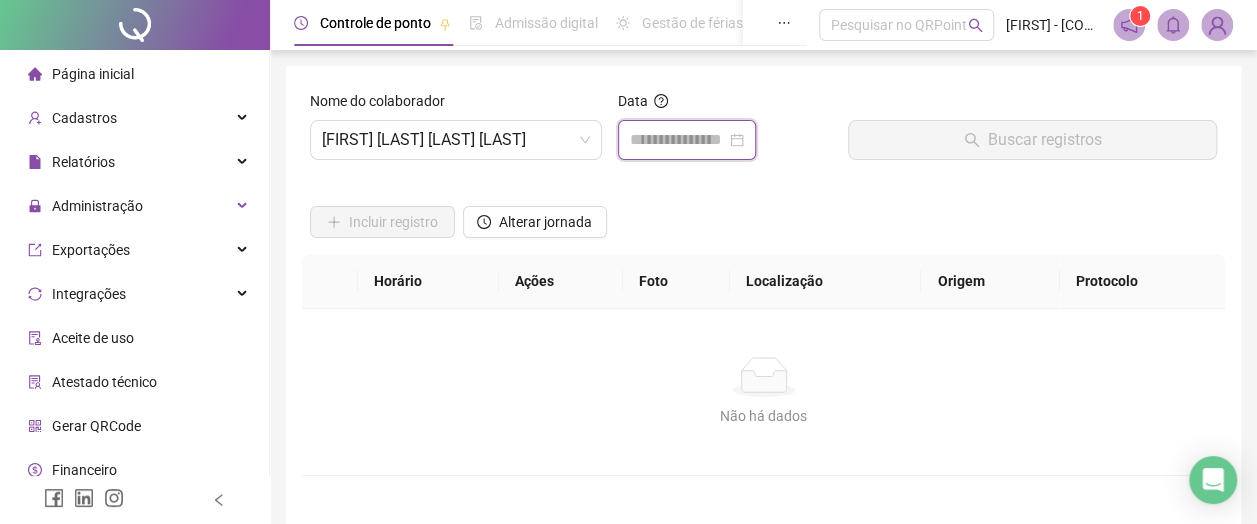 click at bounding box center [678, 140] 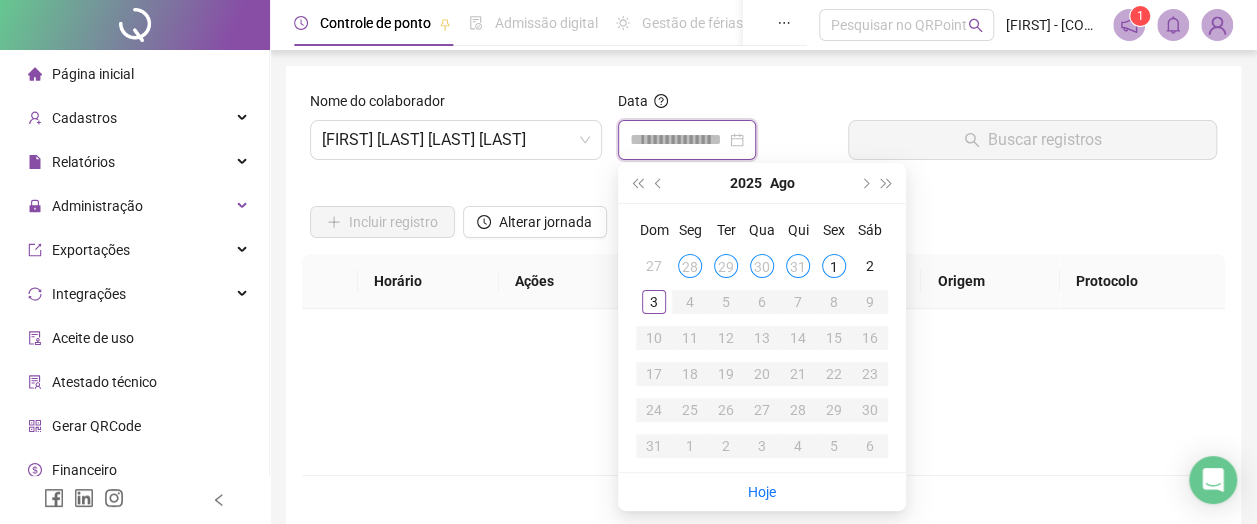 type on "**********" 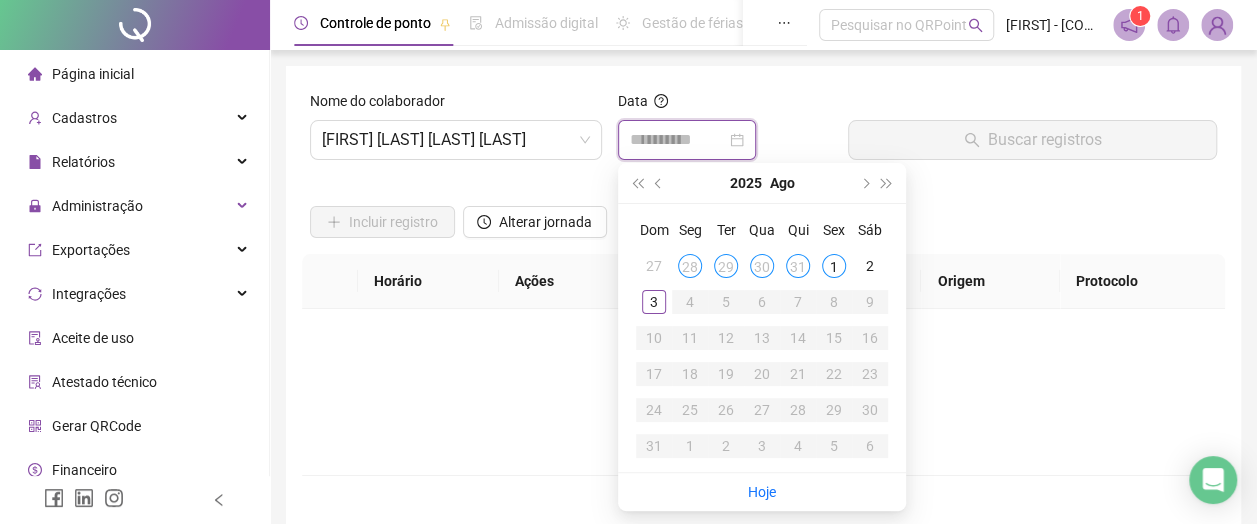 type on "**********" 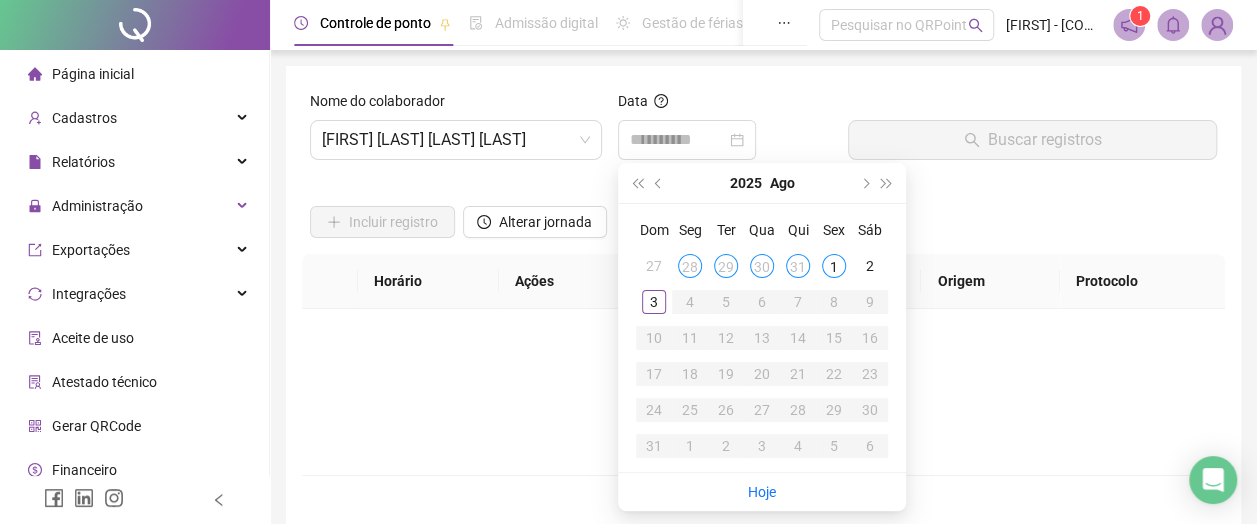 click on "30" at bounding box center [762, 266] 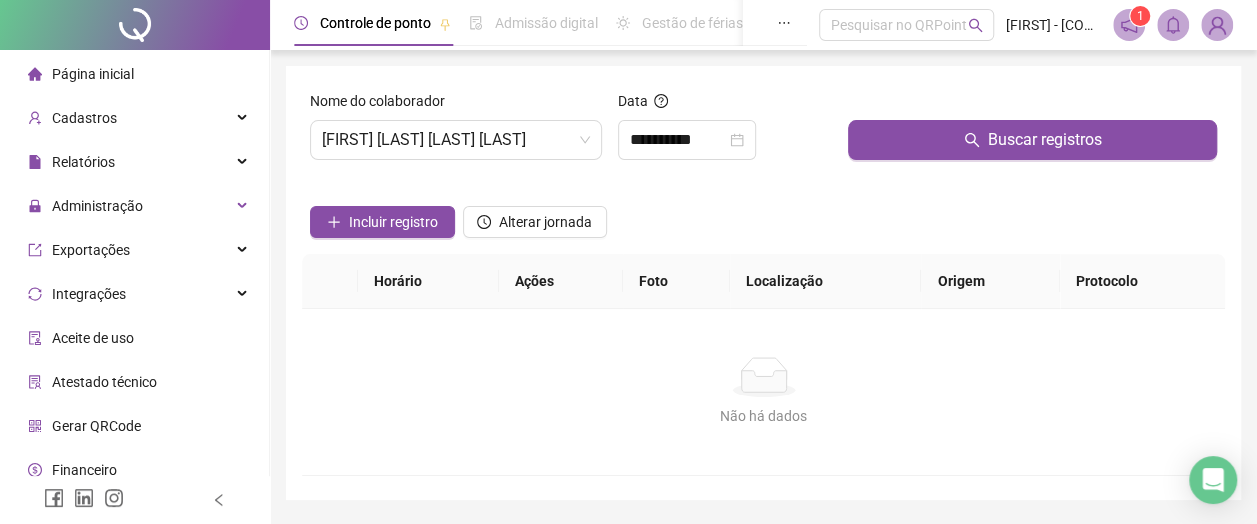 click on "Buscar registros" at bounding box center [1032, 140] 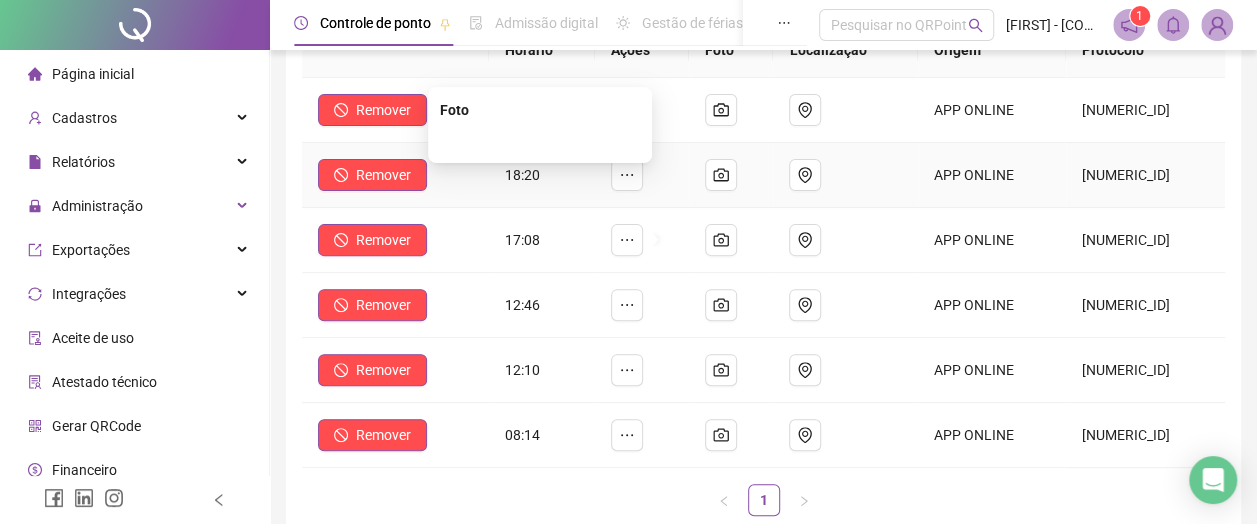 scroll, scrollTop: 200, scrollLeft: 0, axis: vertical 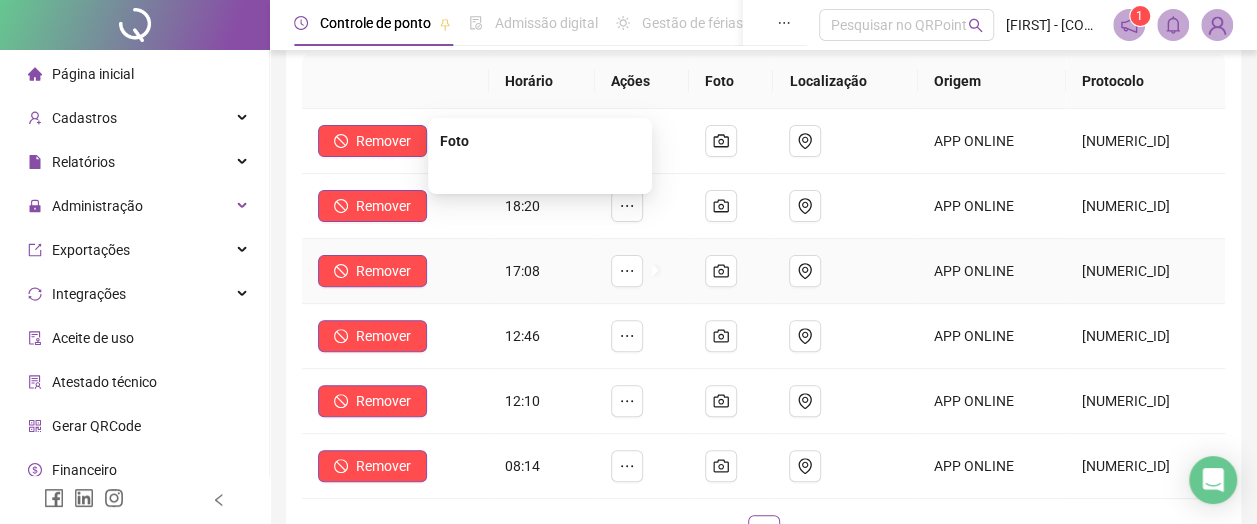 click at bounding box center (540, 172) 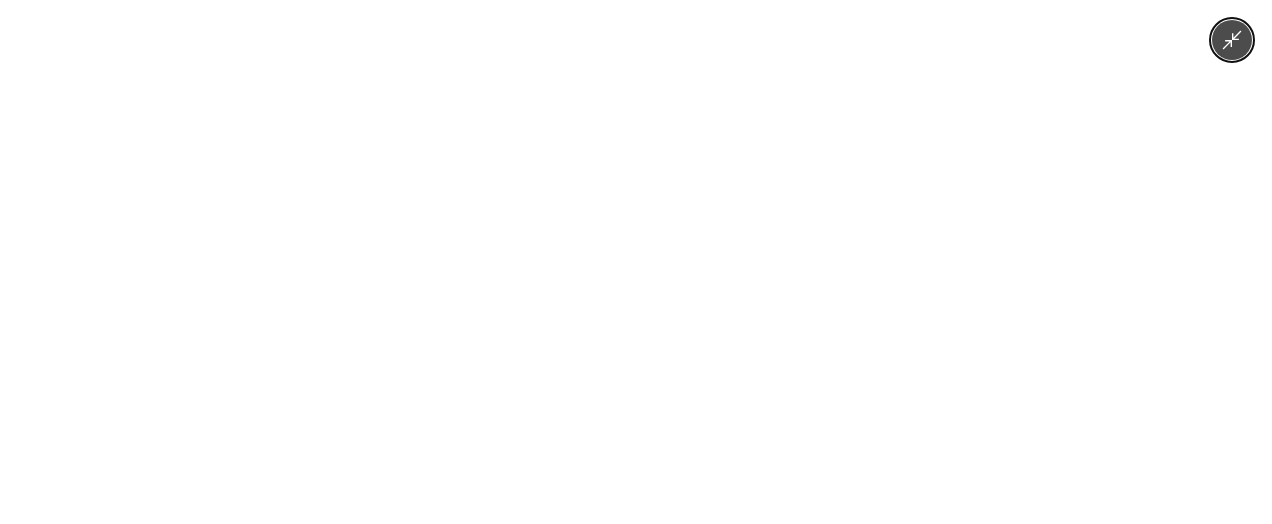 type 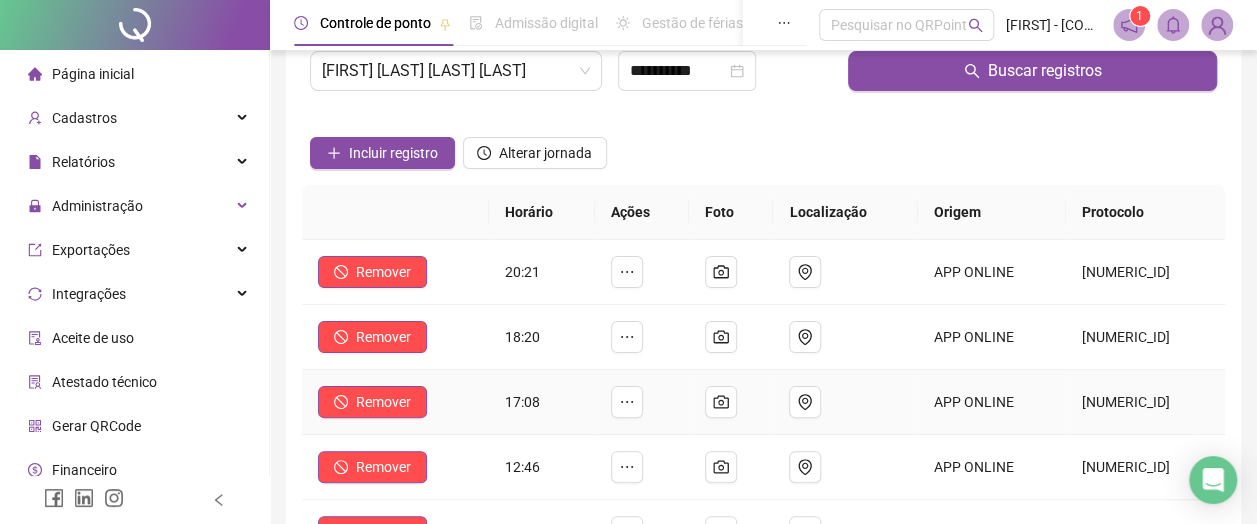 scroll, scrollTop: 0, scrollLeft: 0, axis: both 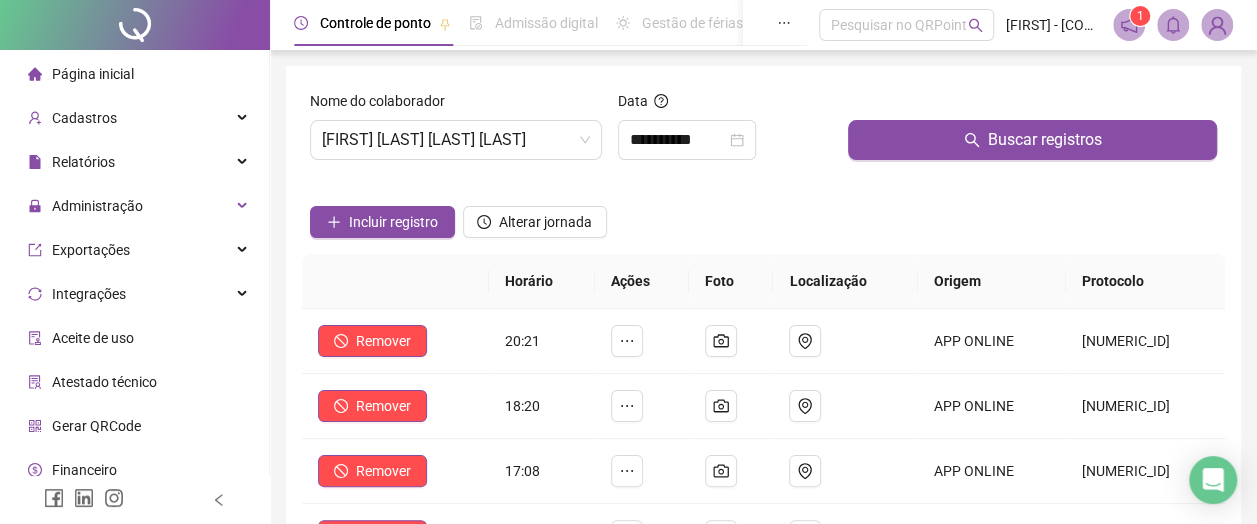 click on "ERICK EDUARDO DOS SANTOS" at bounding box center (456, 140) 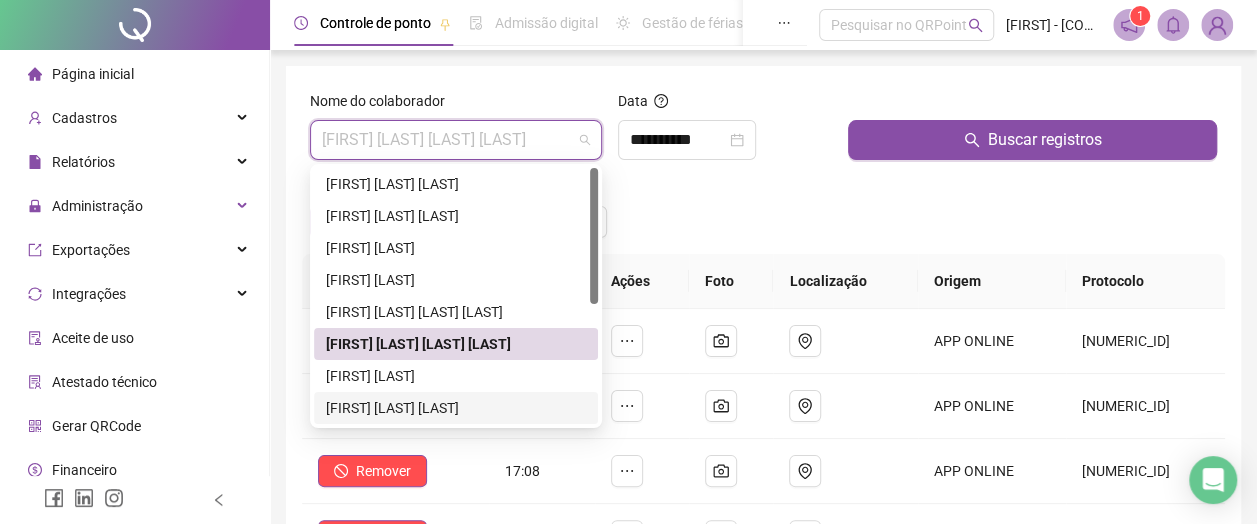 click on "JOÃO MARTINI KÜSTER" at bounding box center (456, 408) 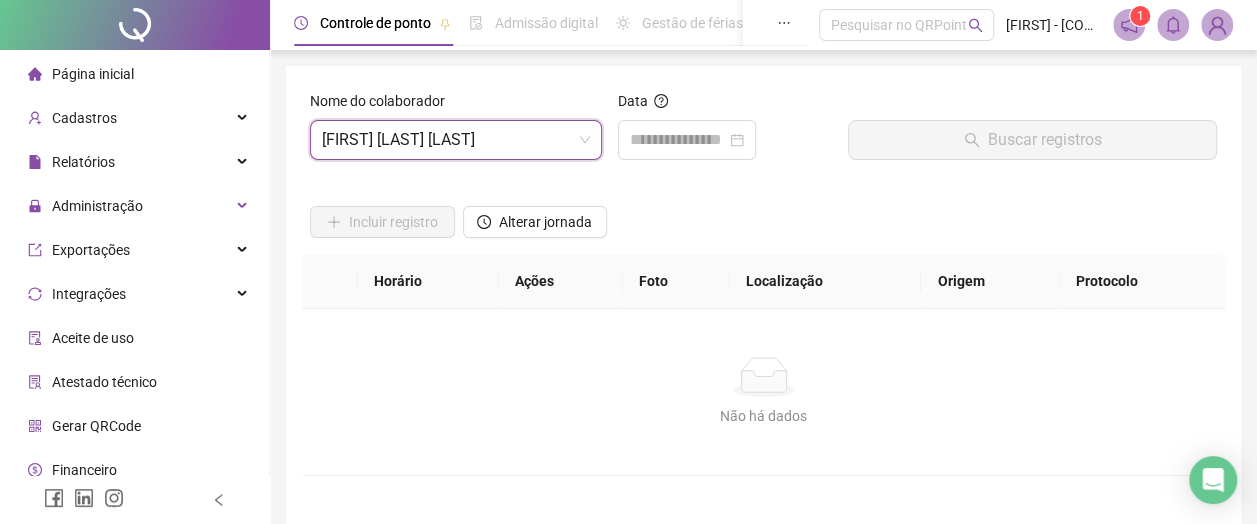 click on "JOÃO MARTINI KÜSTER" at bounding box center (456, 140) 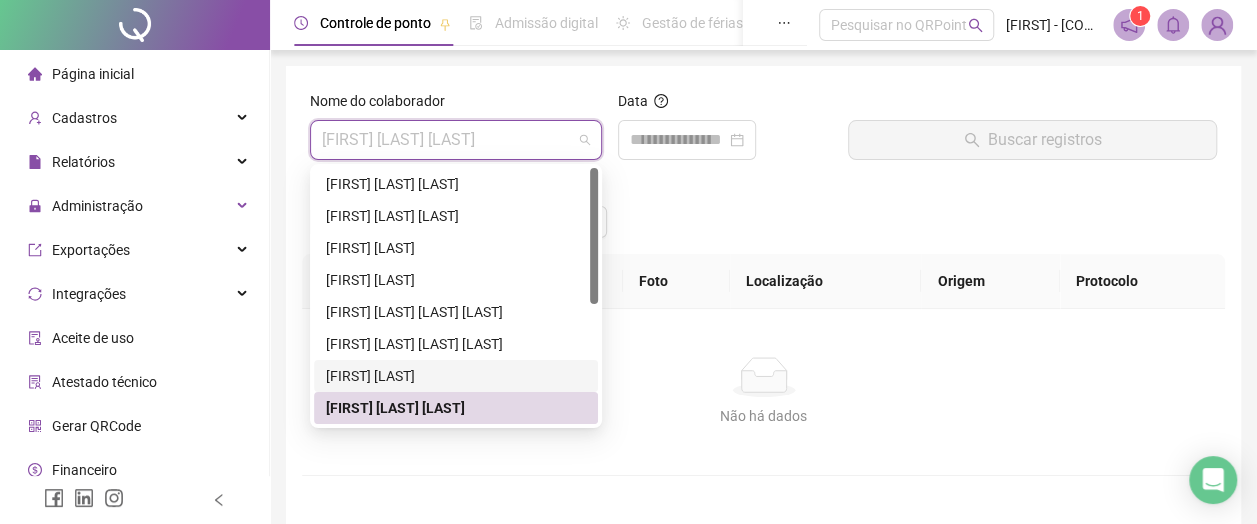 click on "JANINA BLANCK" at bounding box center [456, 376] 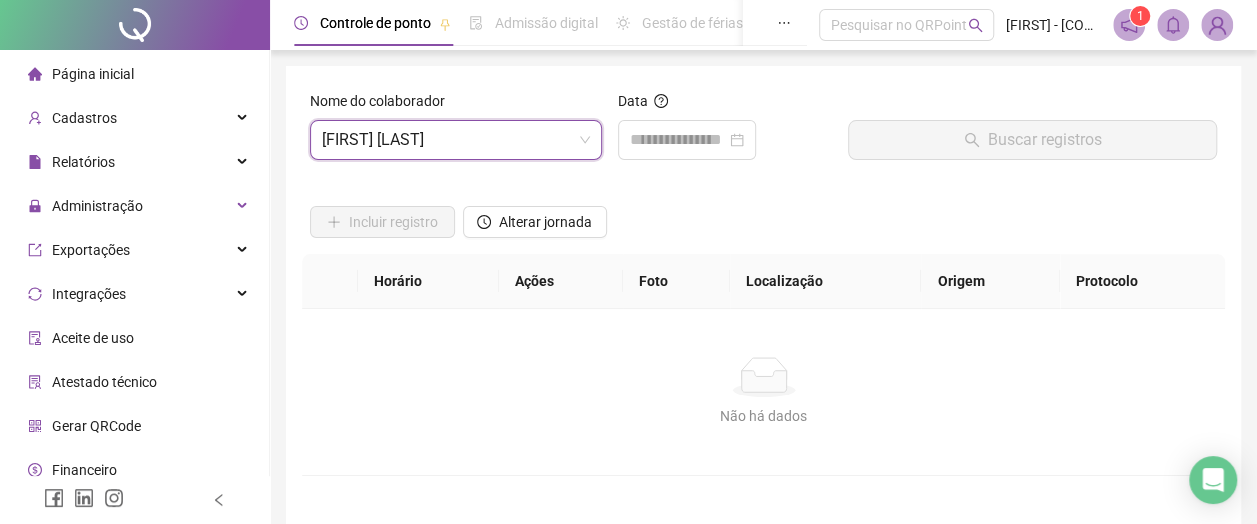 click on "Data" at bounding box center (725, 105) 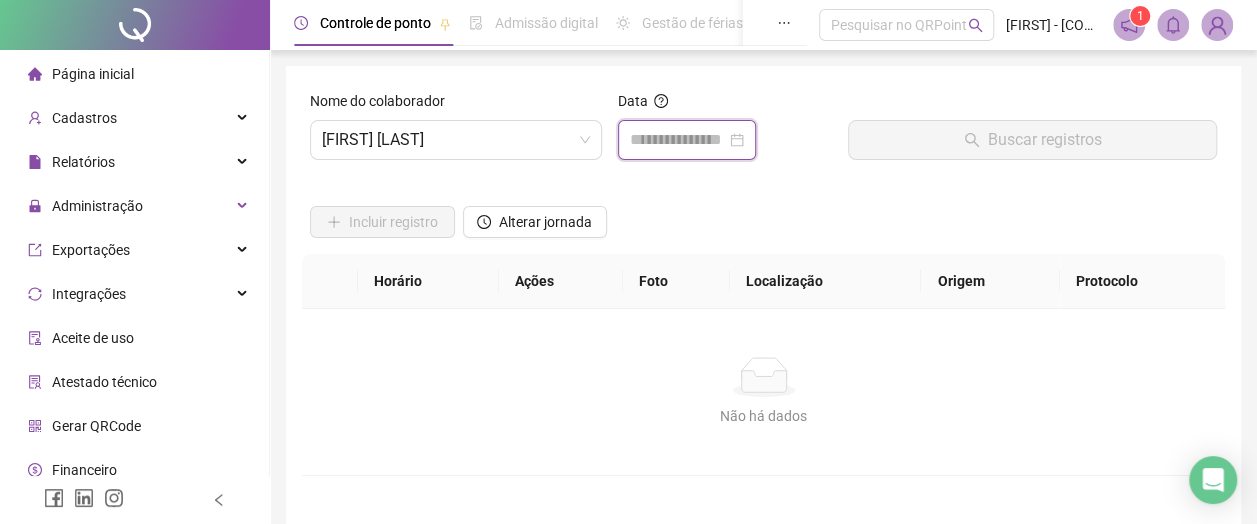 click at bounding box center (678, 140) 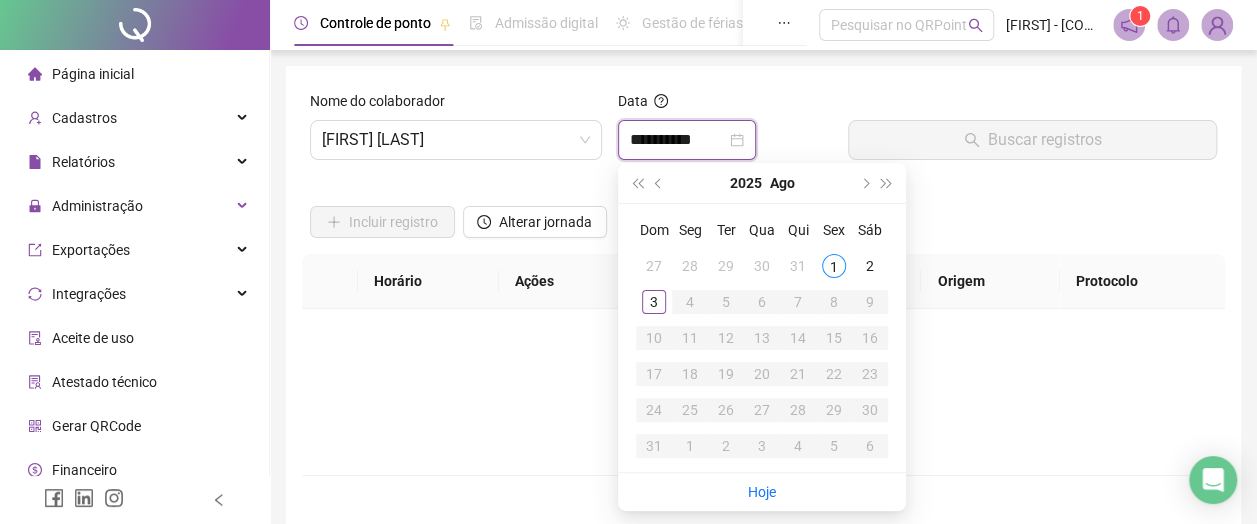 type on "**********" 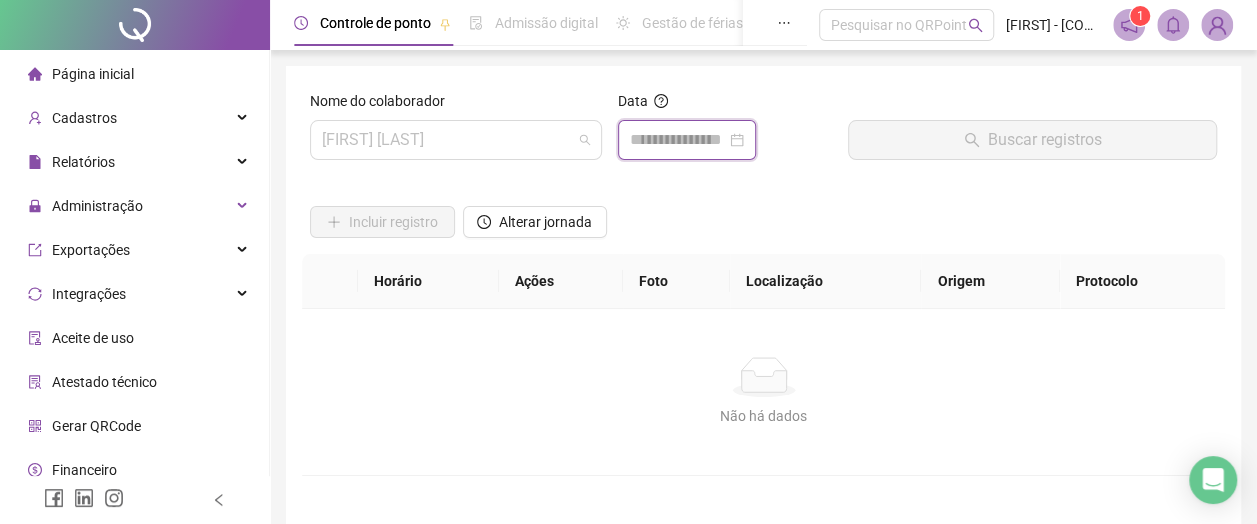 click on "JANINA BLANCK" at bounding box center [456, 140] 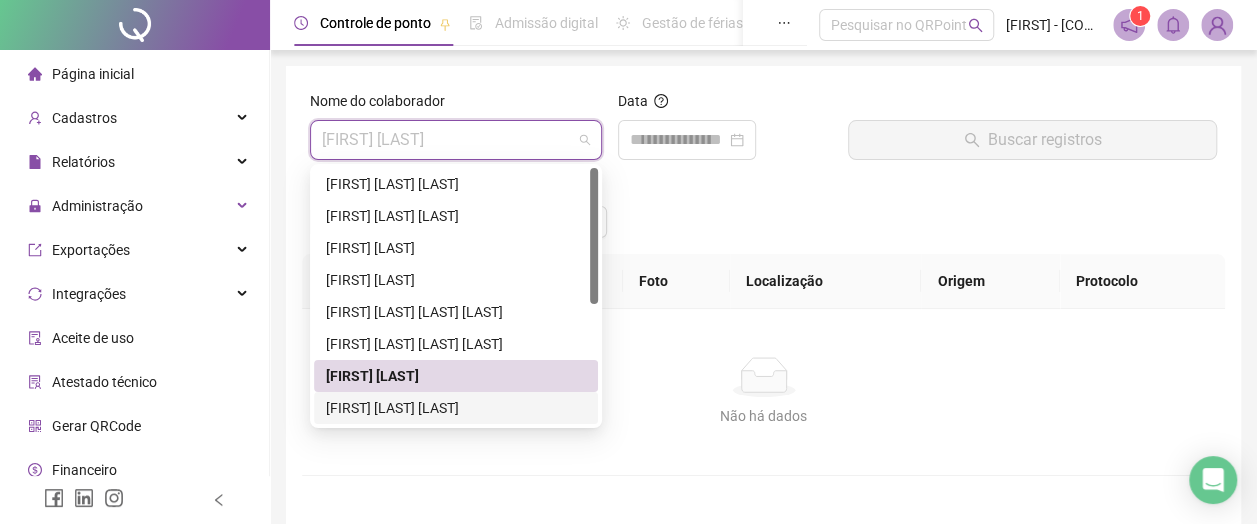 click on "JOÃO MARTINI KÜSTER" at bounding box center [456, 408] 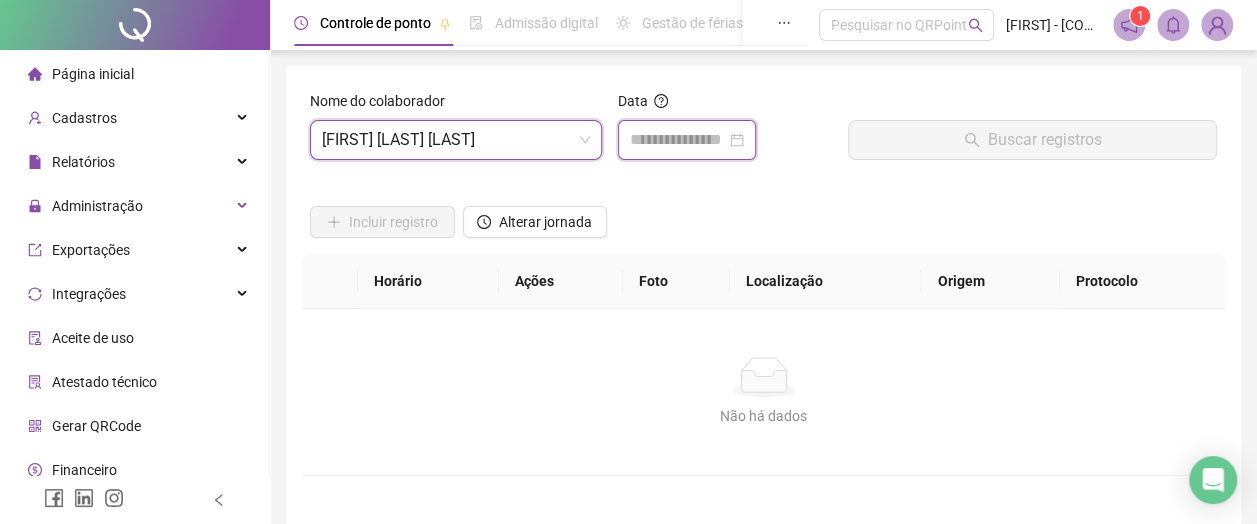 click at bounding box center (678, 140) 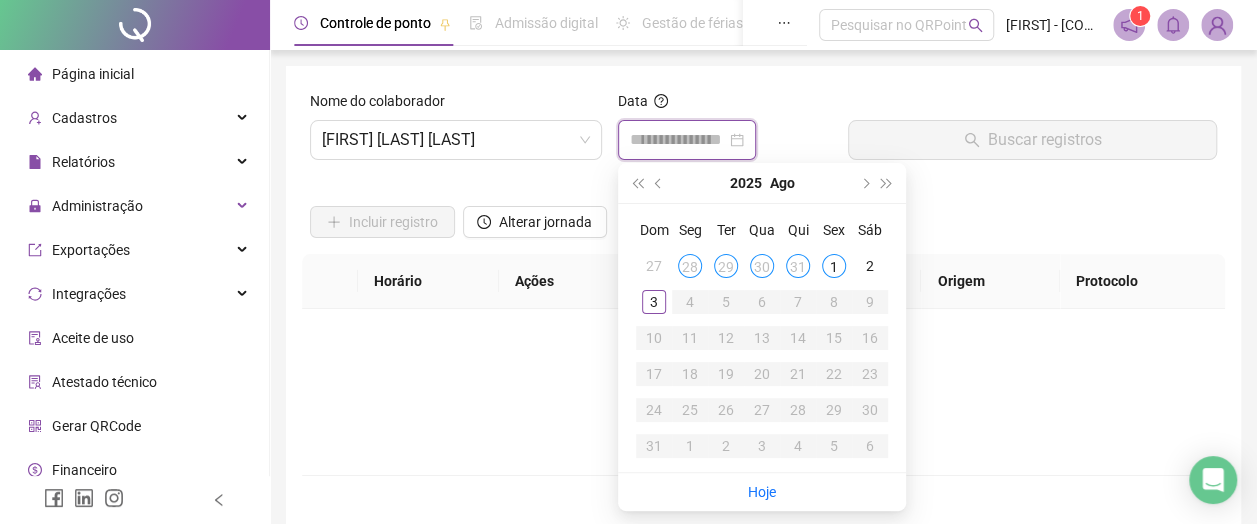 type on "**********" 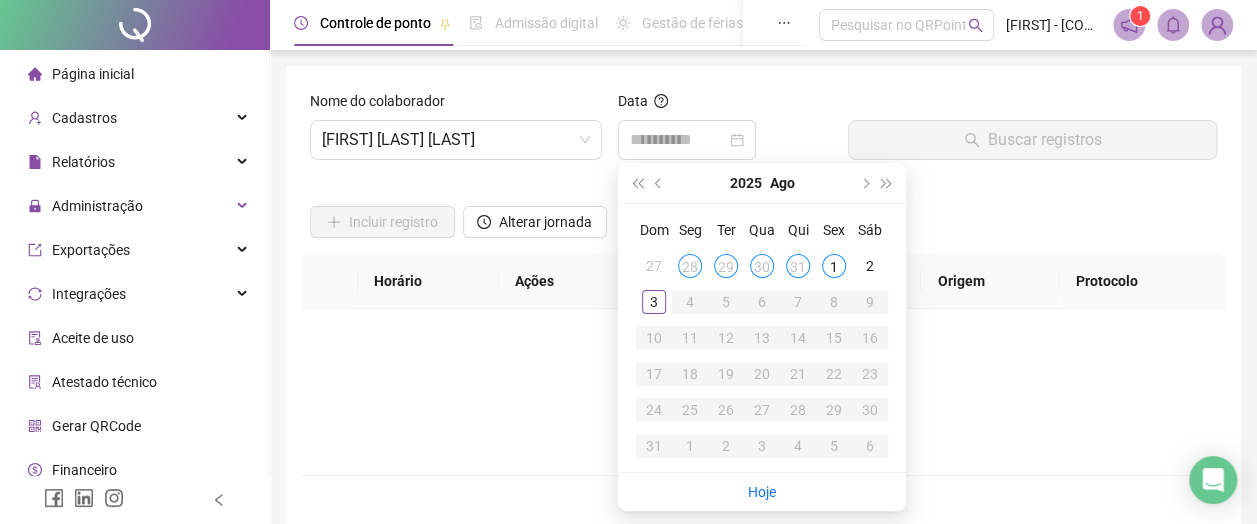 click on "30" at bounding box center (762, 266) 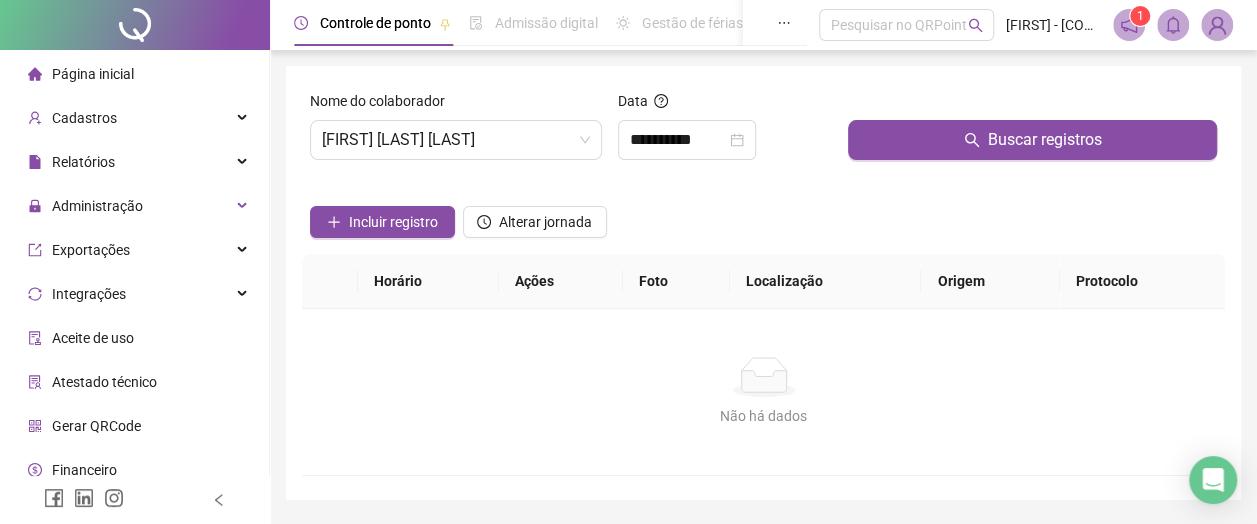 click on "Buscar registros" at bounding box center (1032, 140) 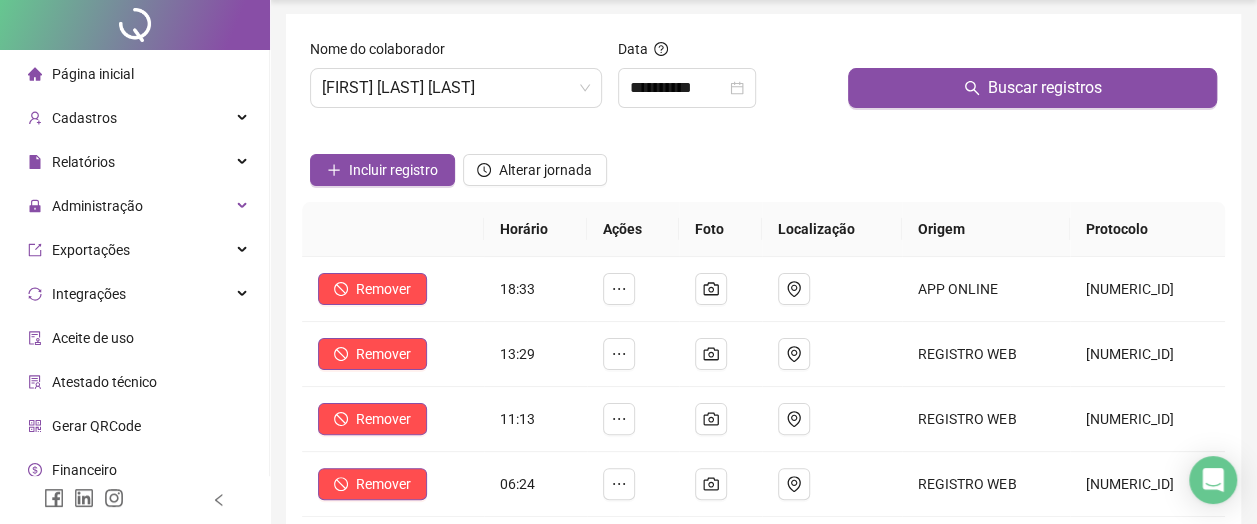 scroll, scrollTop: 0, scrollLeft: 0, axis: both 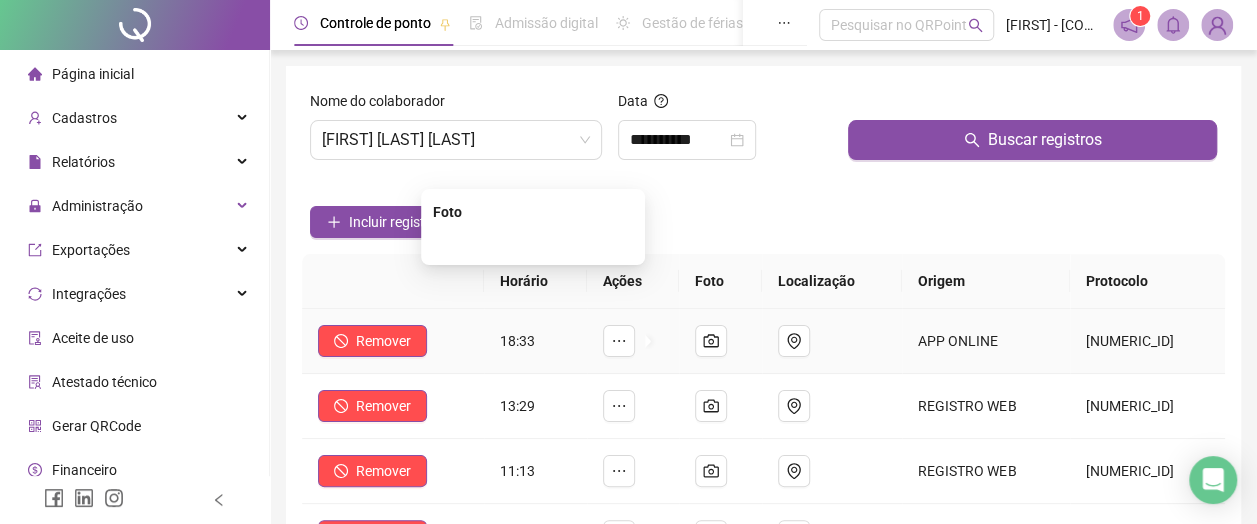 click at bounding box center [533, 243] 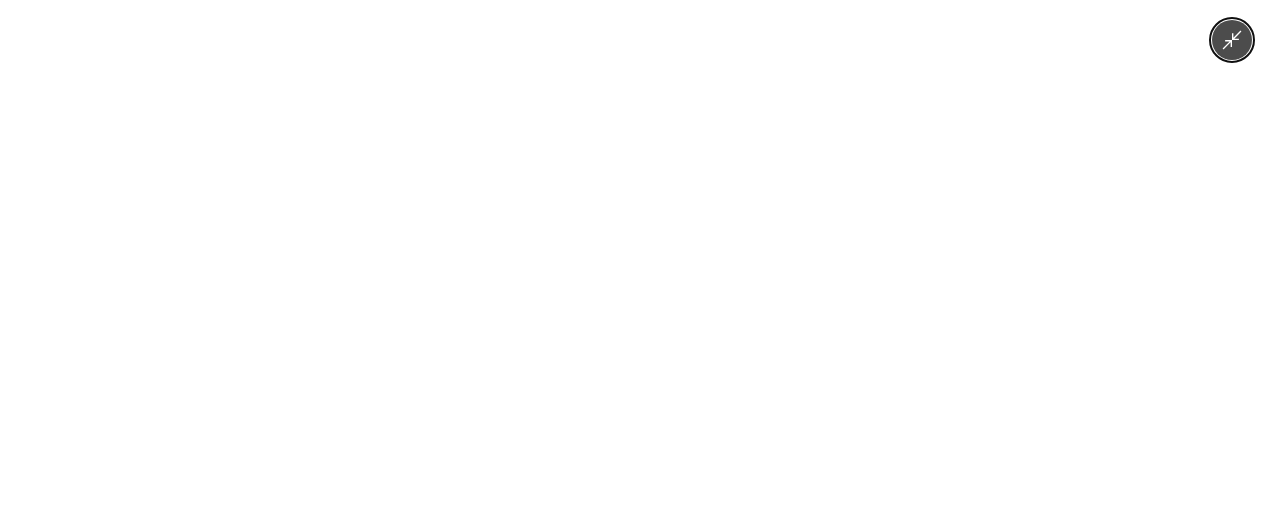 type 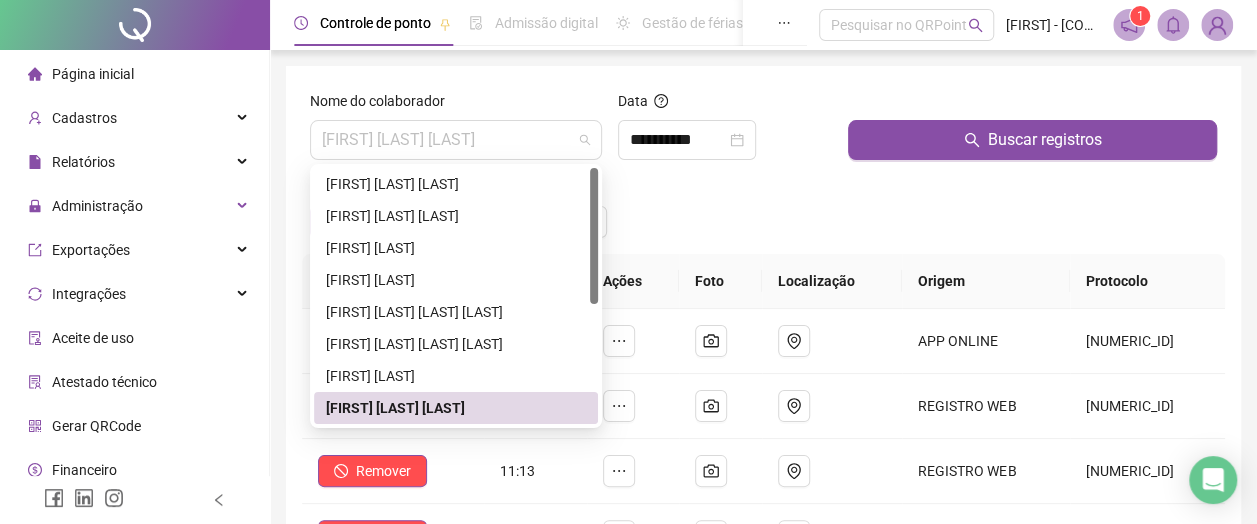 click on "JOÃO MARTINI KÜSTER" at bounding box center [456, 140] 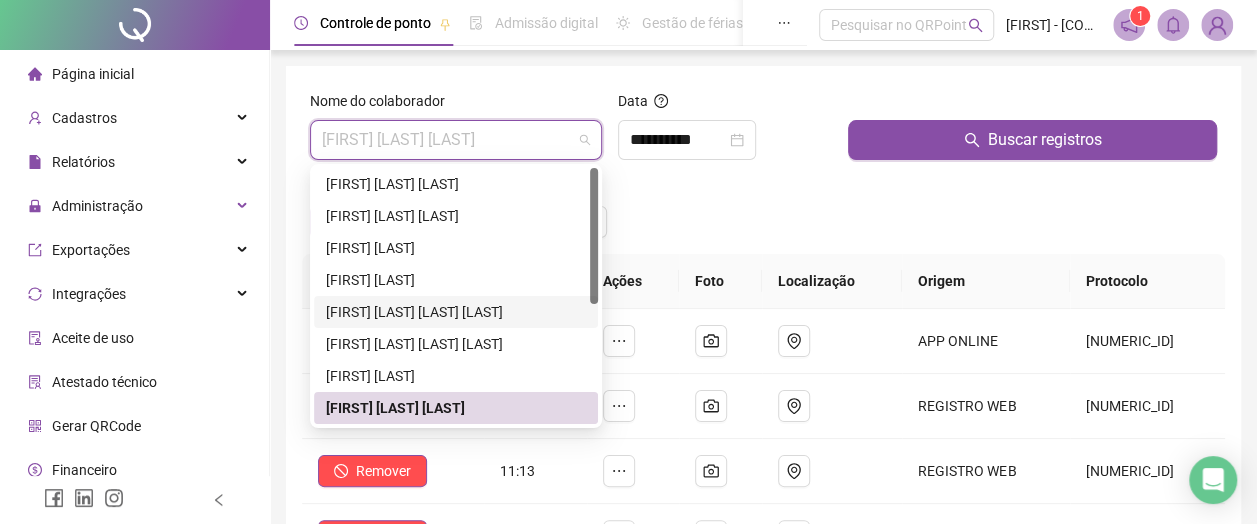 scroll, scrollTop: 224, scrollLeft: 0, axis: vertical 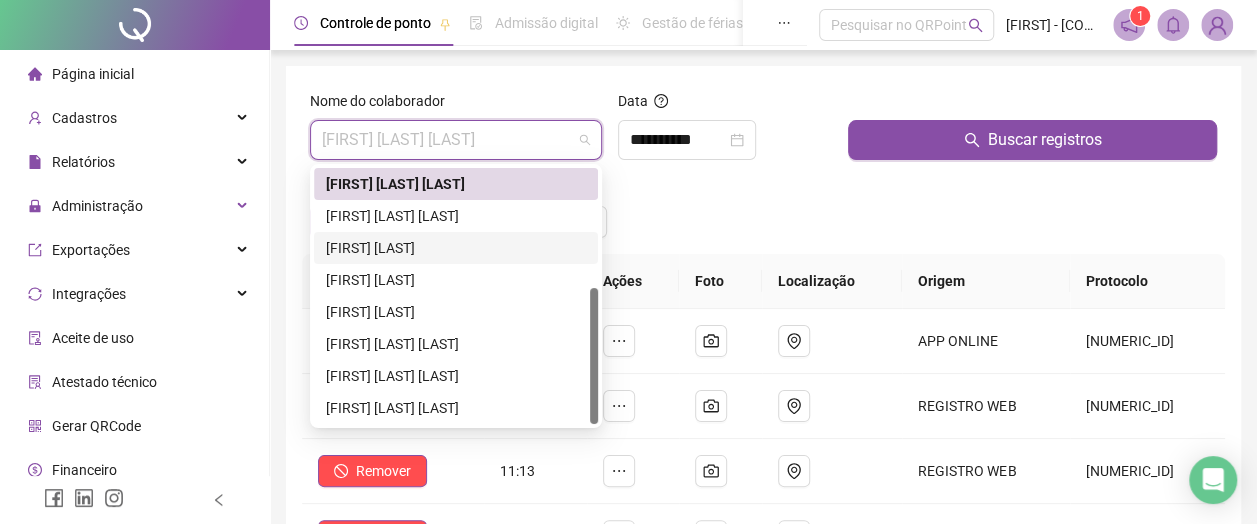 click on "MATHEUS SCHRODER" at bounding box center (456, 248) 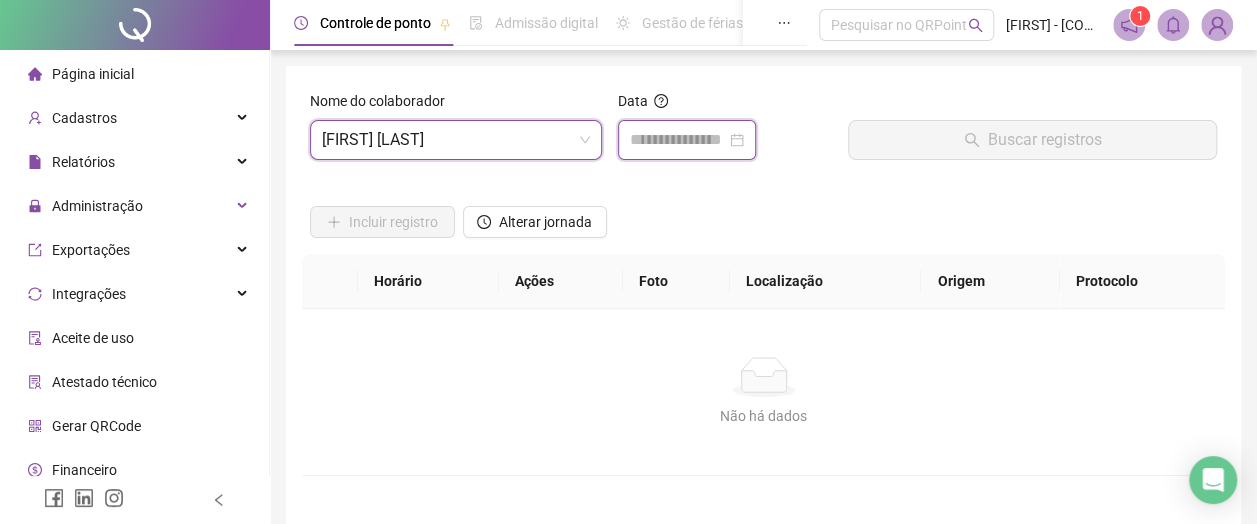 click at bounding box center (678, 140) 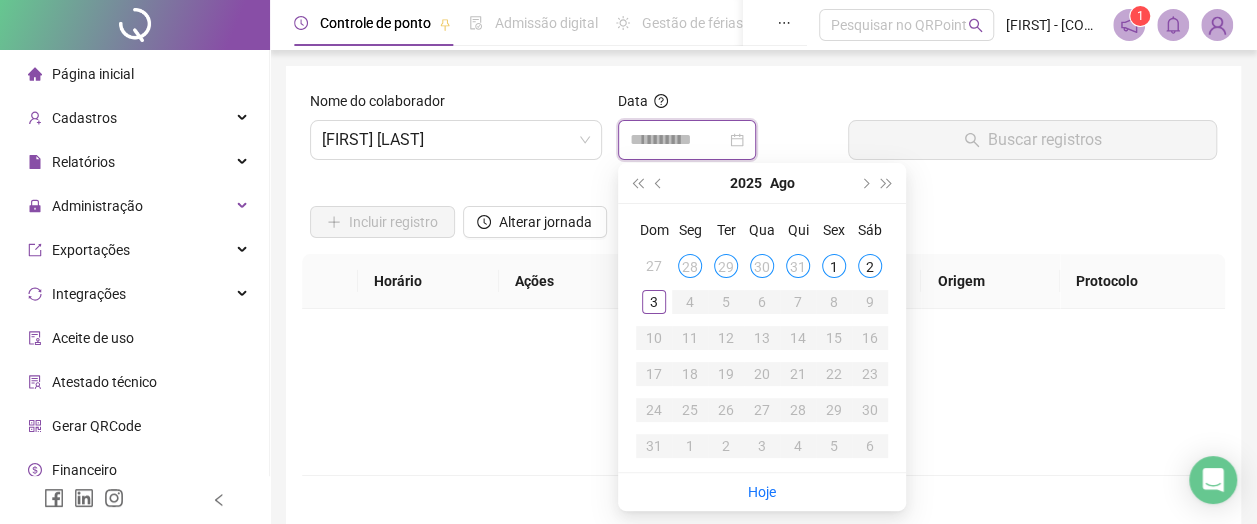 type on "**********" 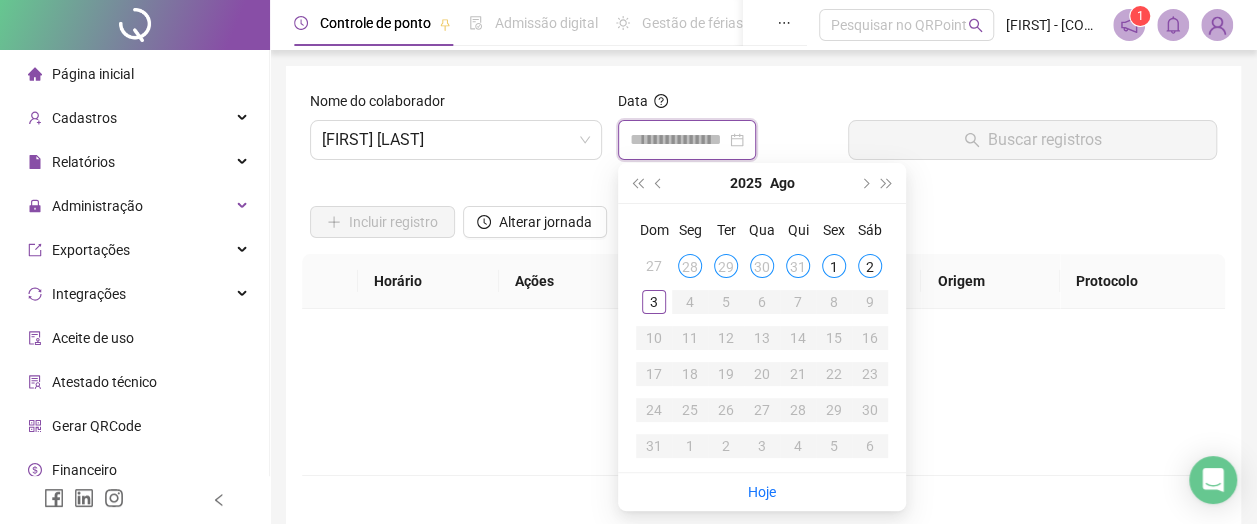 type on "**********" 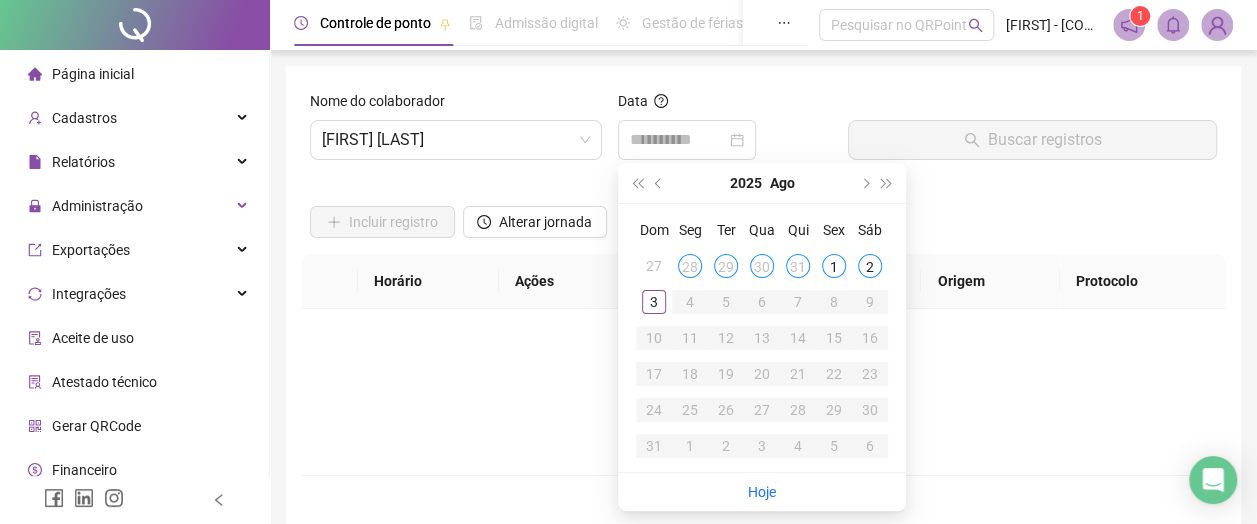 click on "30" at bounding box center [762, 266] 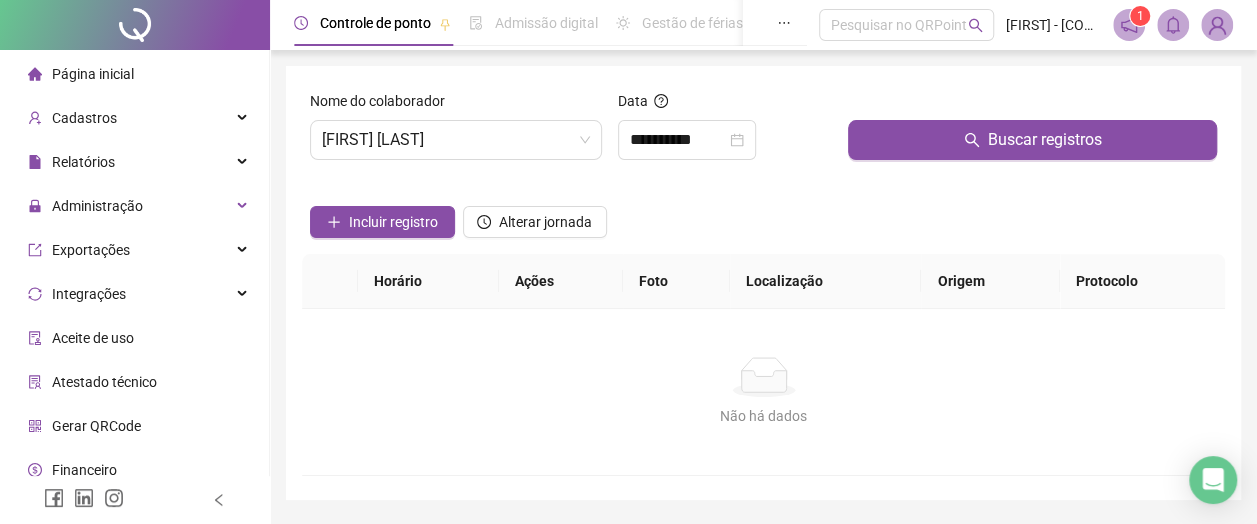 click on "Buscar registros" at bounding box center [1032, 140] 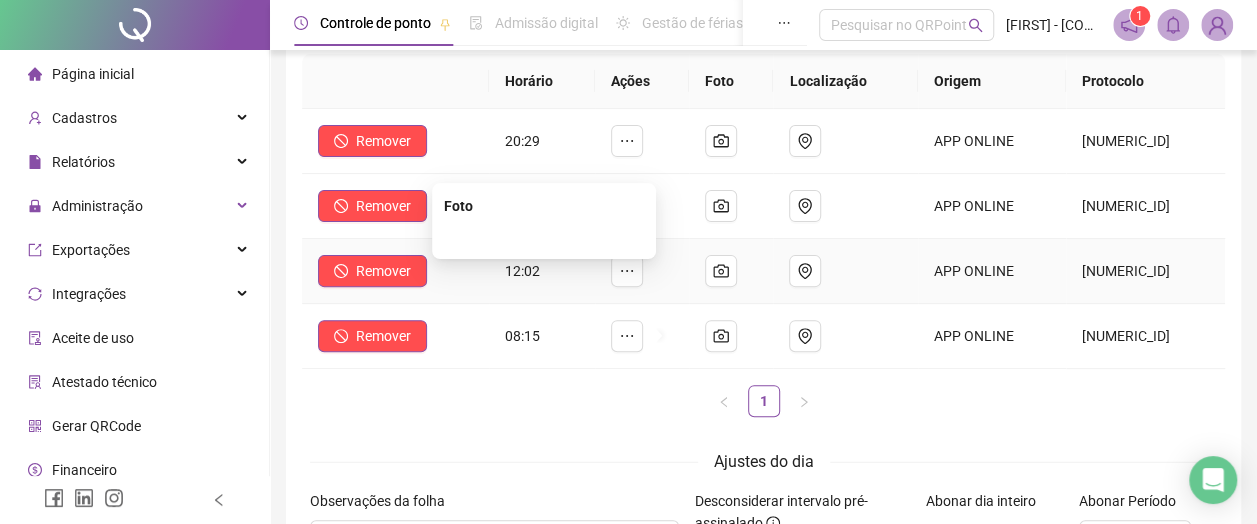 scroll, scrollTop: 0, scrollLeft: 0, axis: both 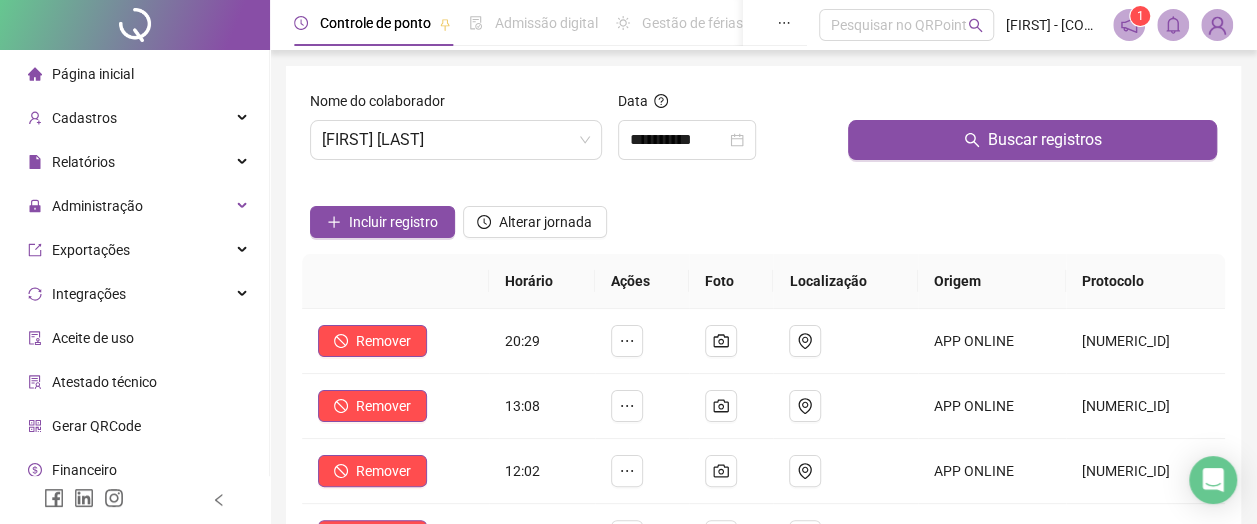 click on "MATHEUS SCHRODER" at bounding box center (456, 140) 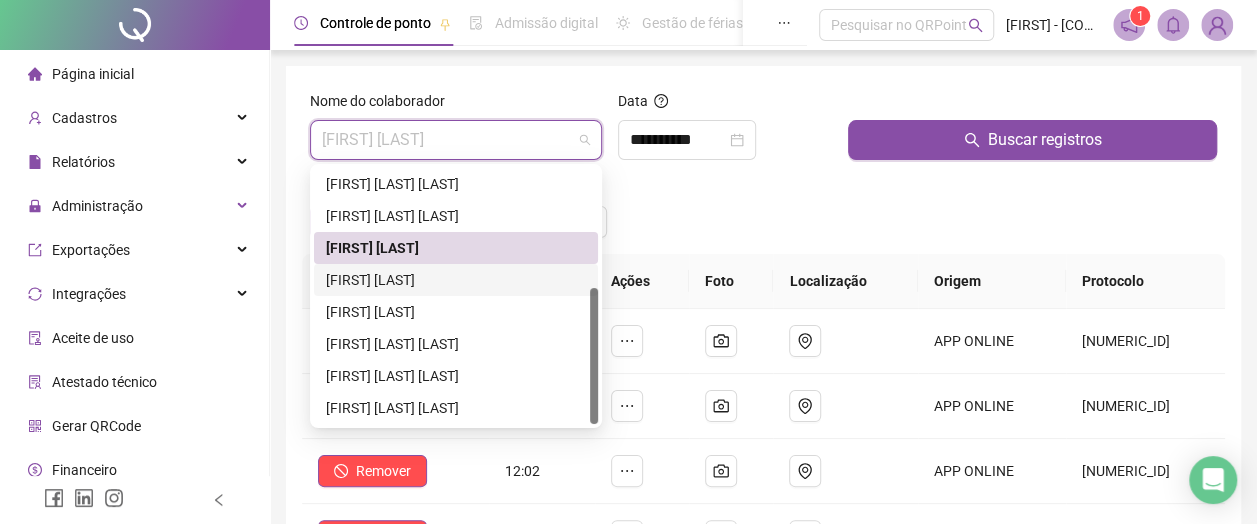 click on "MICHEL GRAMKOW" at bounding box center (456, 280) 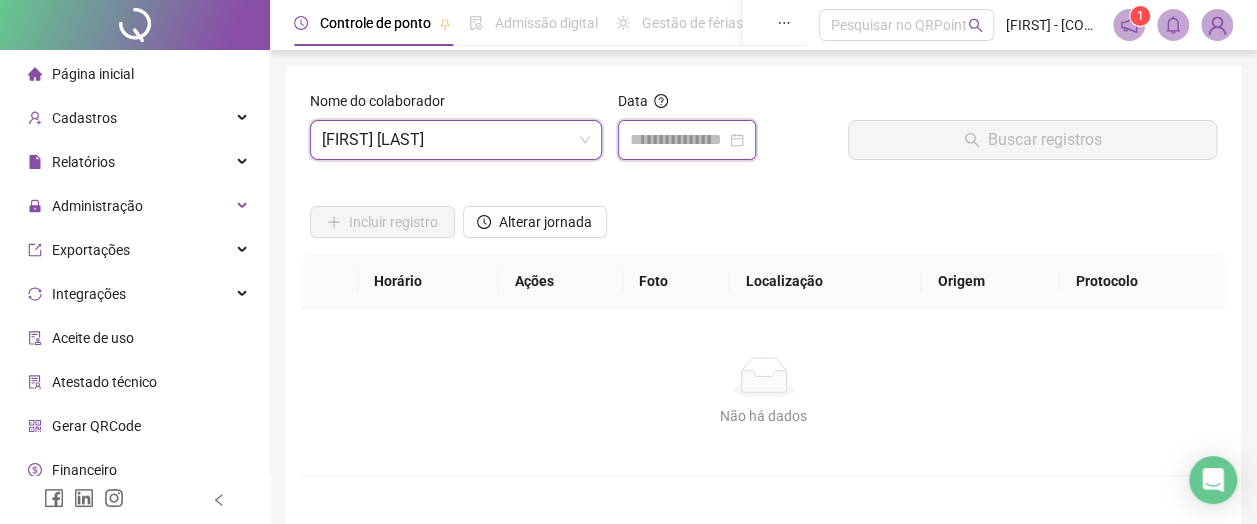 click at bounding box center (678, 140) 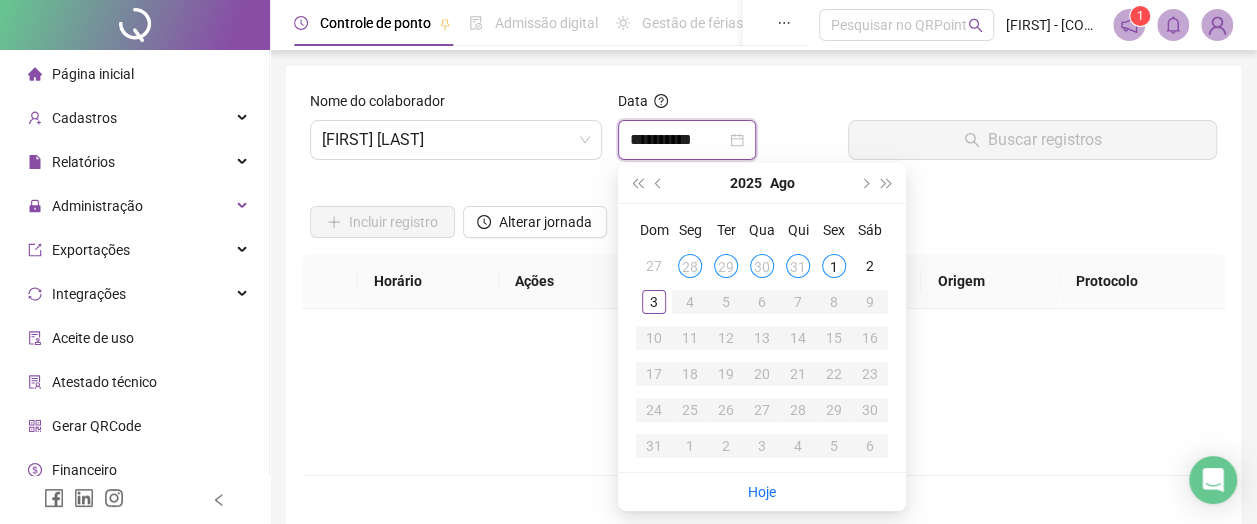 type on "**********" 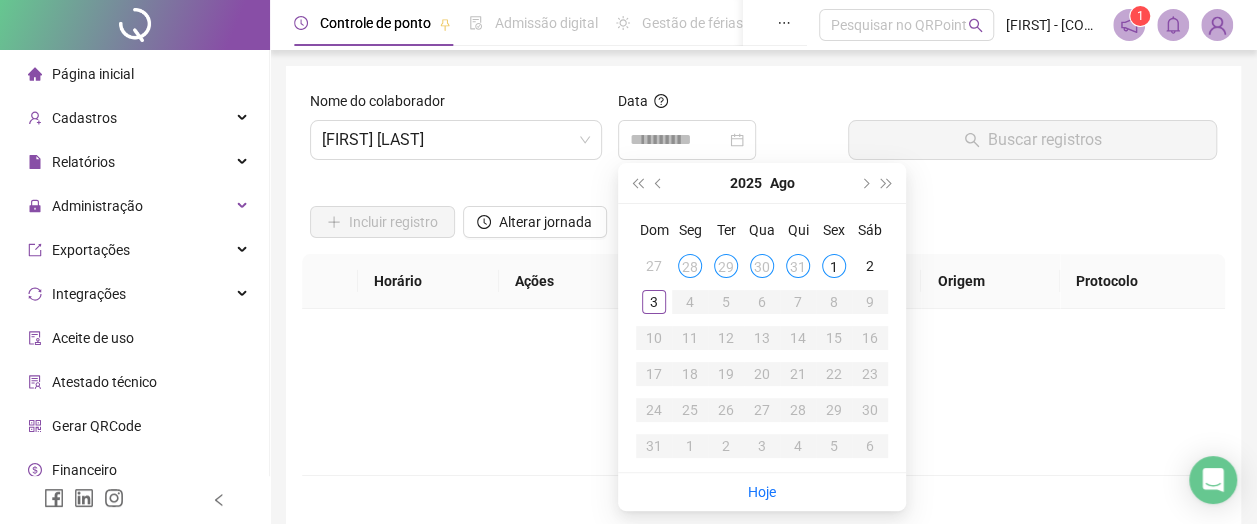 click on "30" at bounding box center [762, 266] 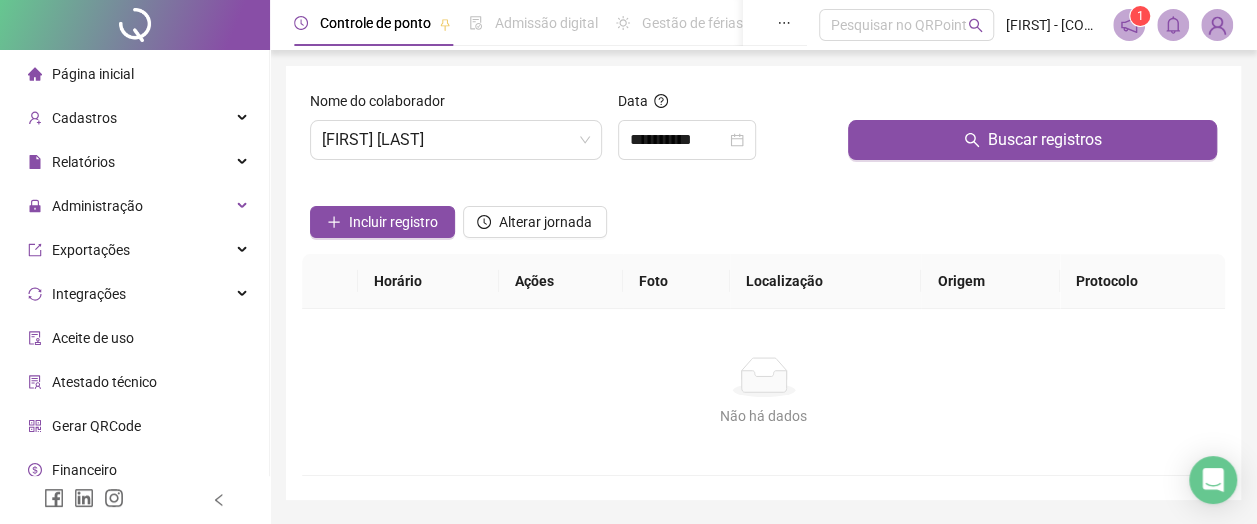 click on "Buscar registros" at bounding box center (1032, 140) 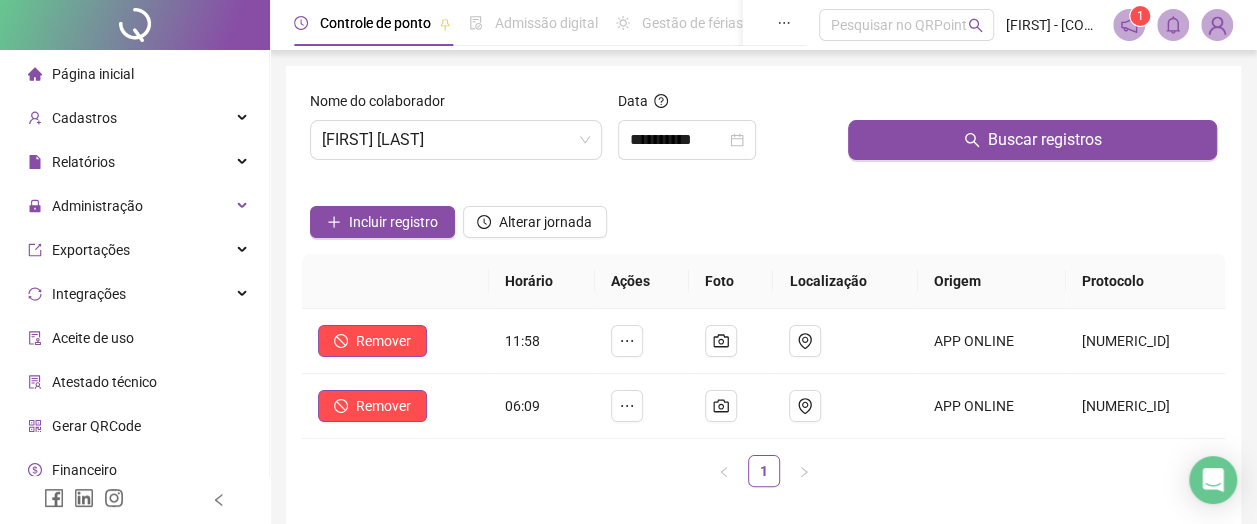 click on "MICHEL GRAMKOW" at bounding box center [456, 140] 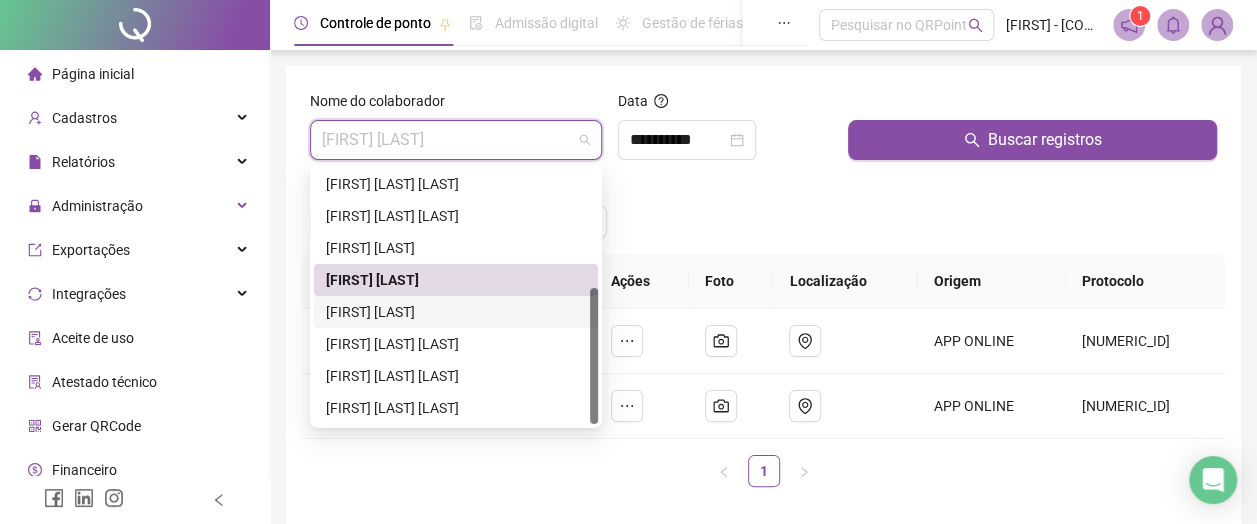 click on "RAFAEL GONÇALVES" at bounding box center (456, 312) 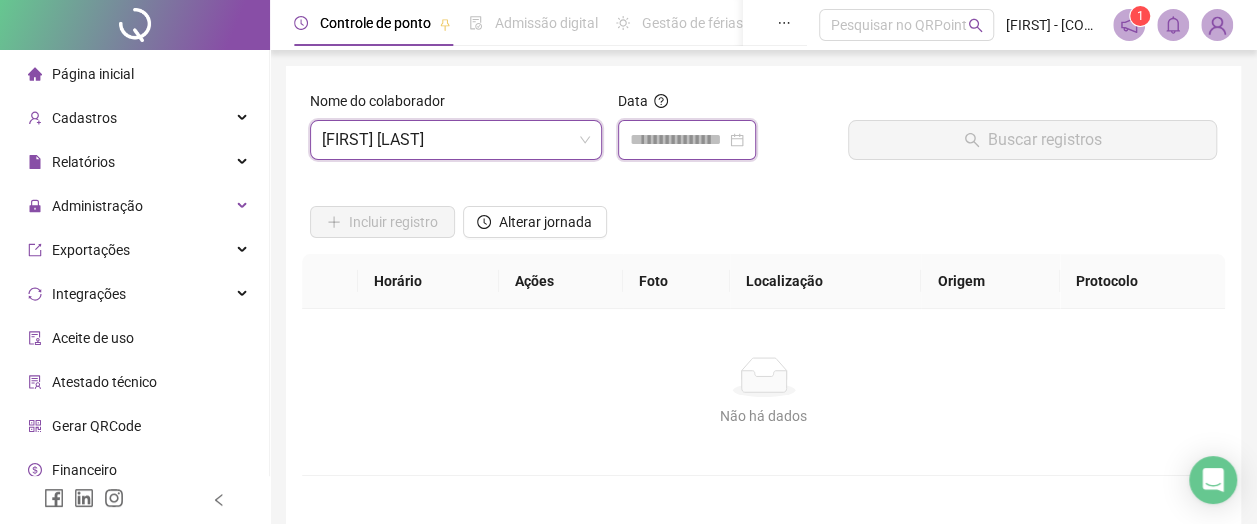click at bounding box center (678, 140) 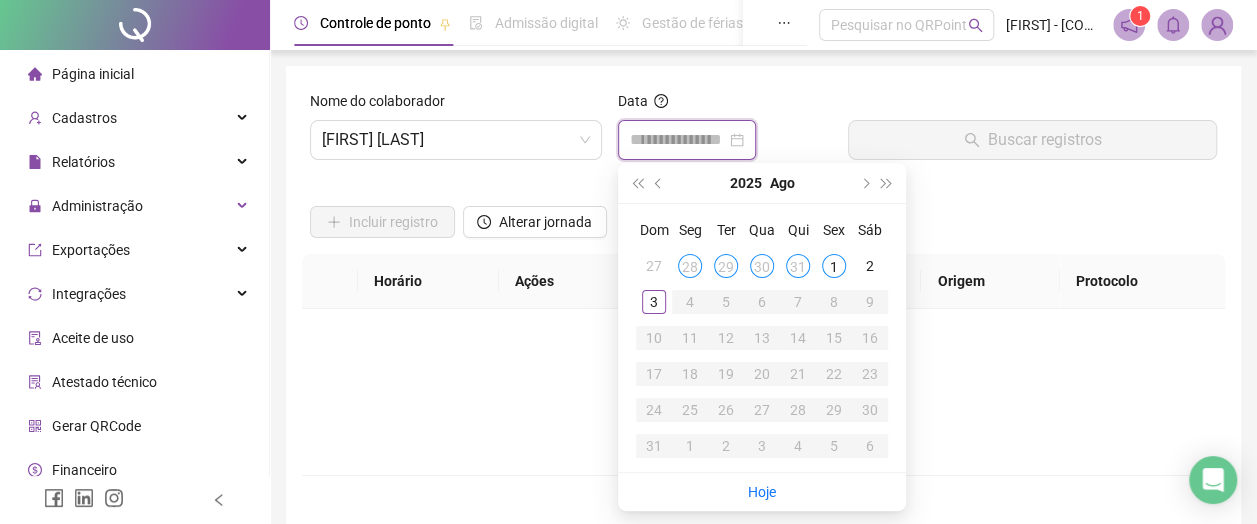 type on "**********" 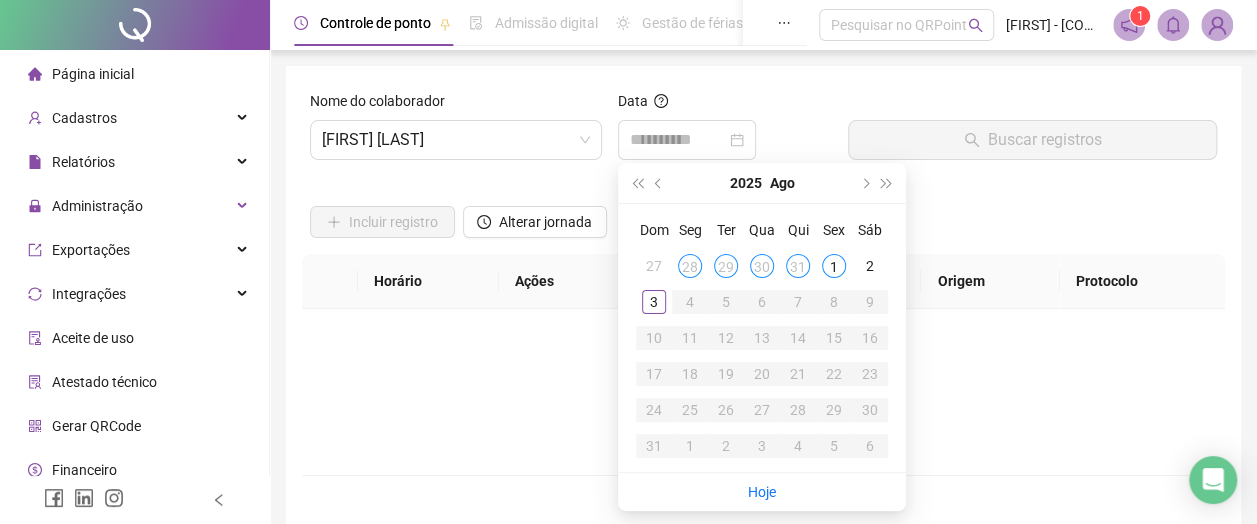 click on "30" at bounding box center (762, 266) 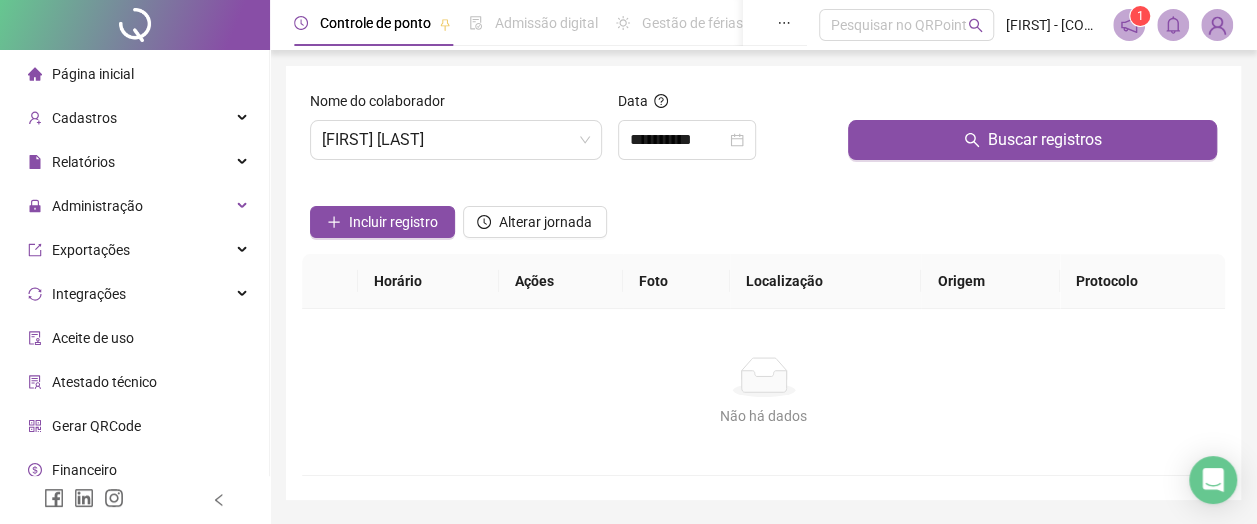 click on "Buscar registros" at bounding box center [1032, 140] 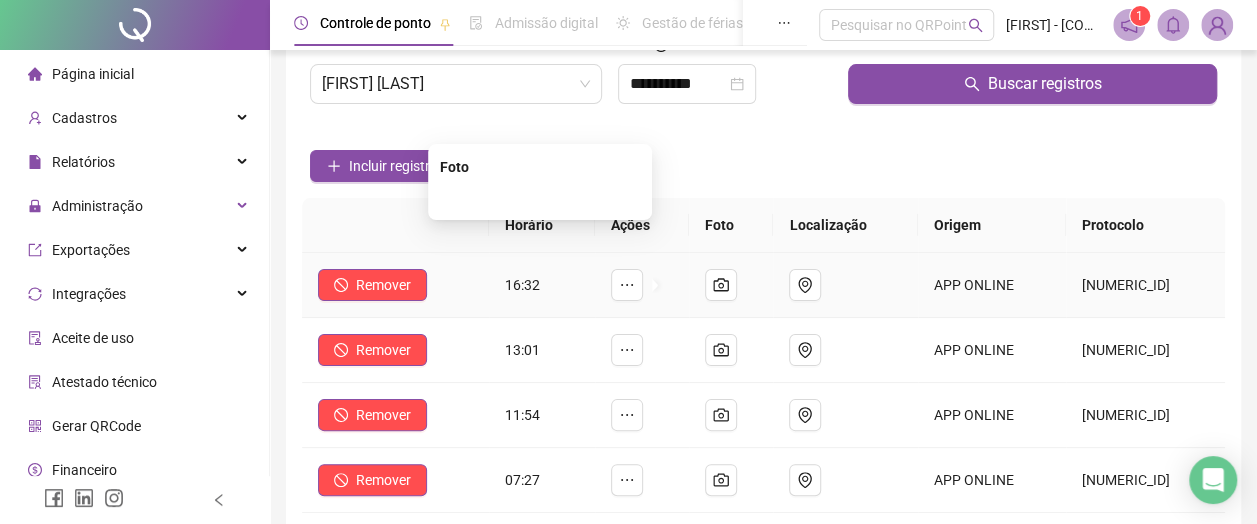 scroll, scrollTop: 0, scrollLeft: 0, axis: both 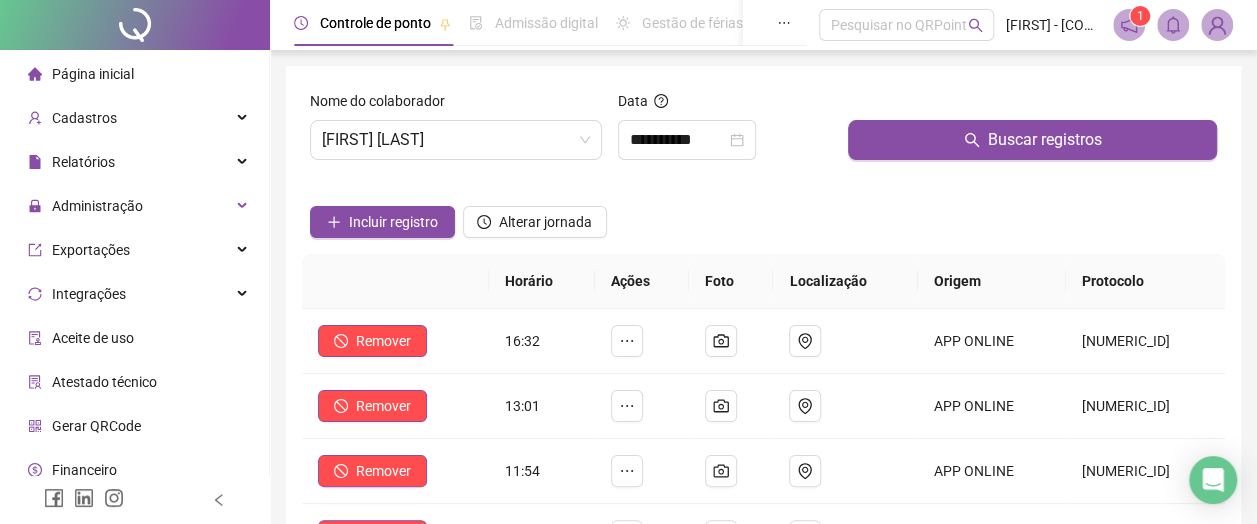 click on "RAFAEL GONÇALVES" at bounding box center [456, 140] 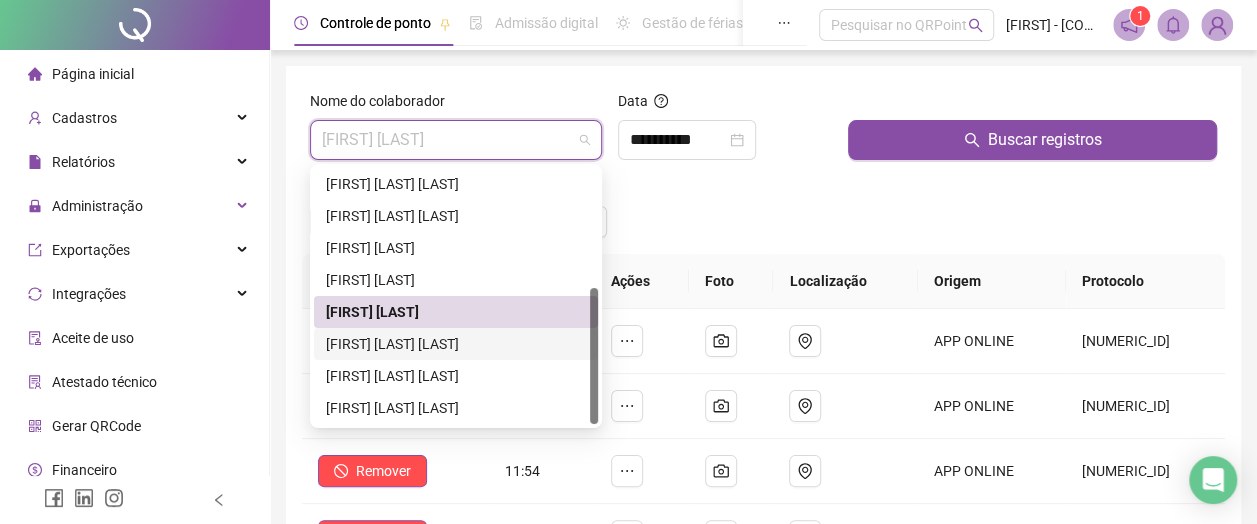 click on "ROBSON DA SILVA RODRIGUES" at bounding box center [456, 344] 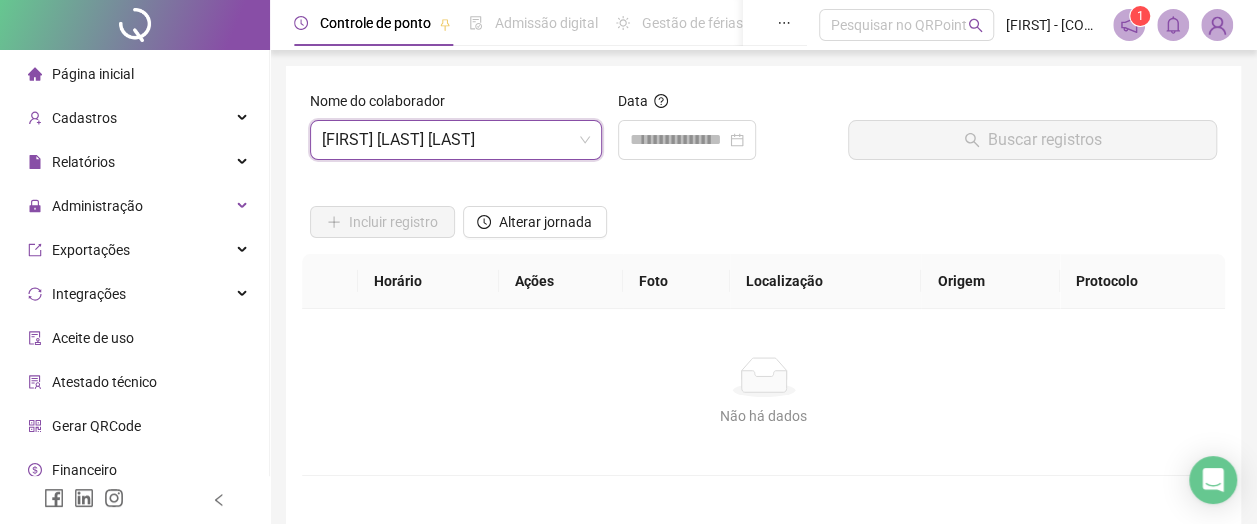 click at bounding box center (687, 140) 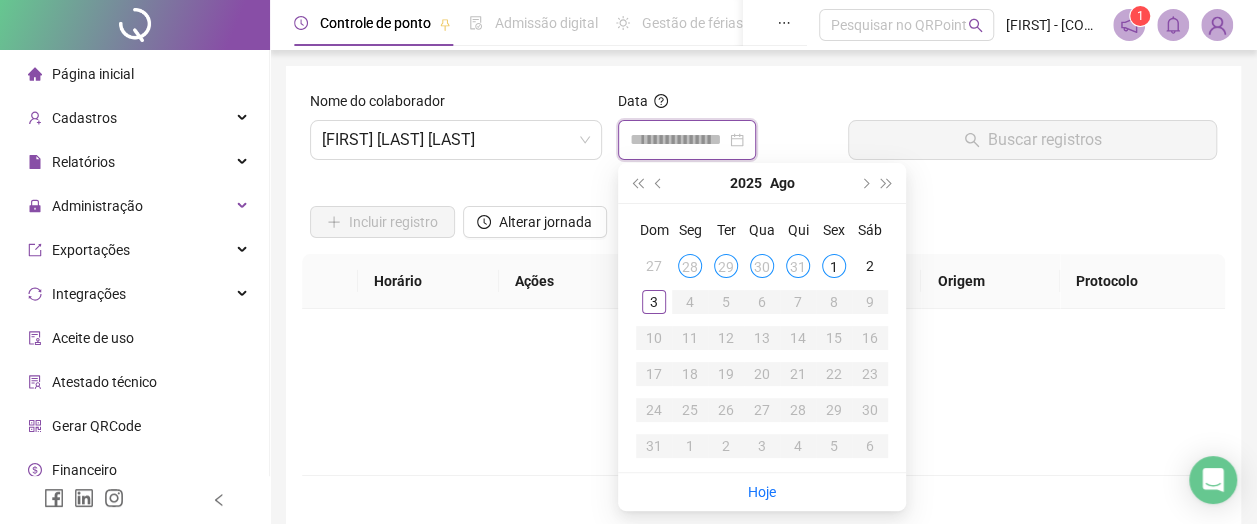 type on "**********" 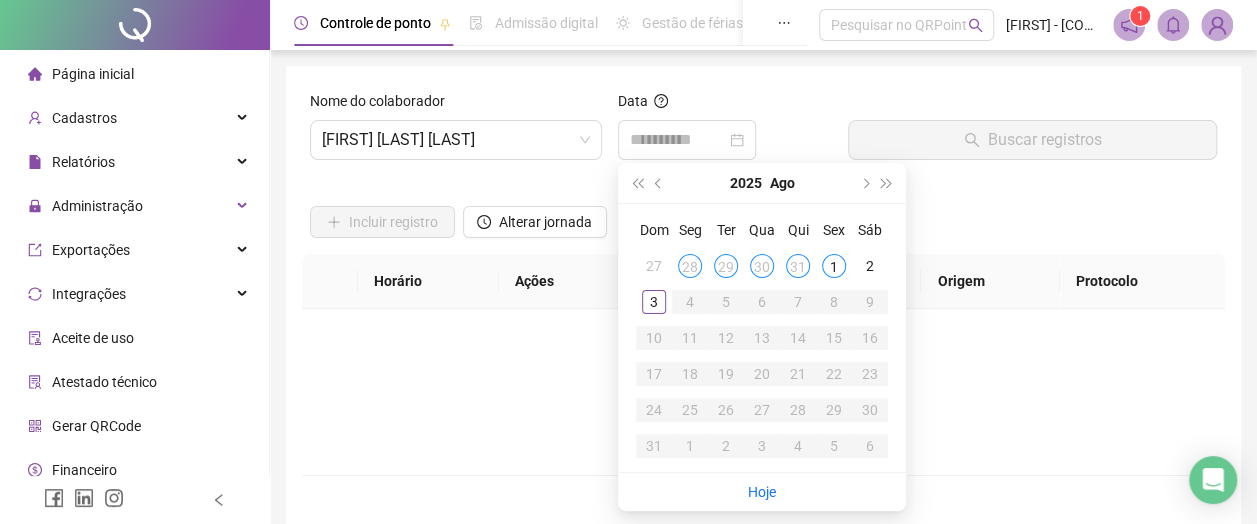 click on "30" at bounding box center [762, 266] 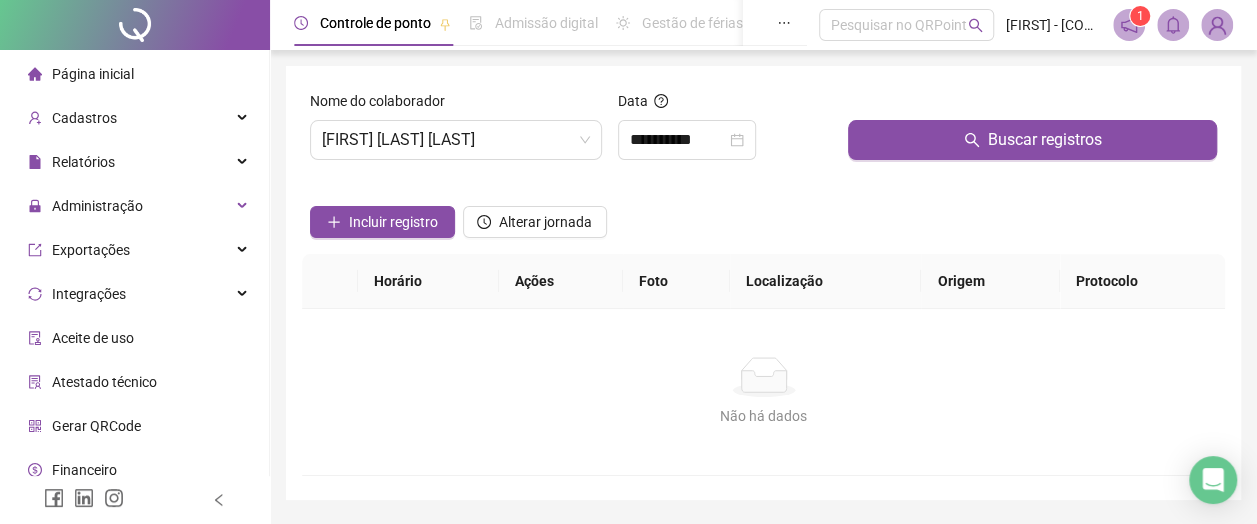 click on "Buscar registros" at bounding box center (1032, 140) 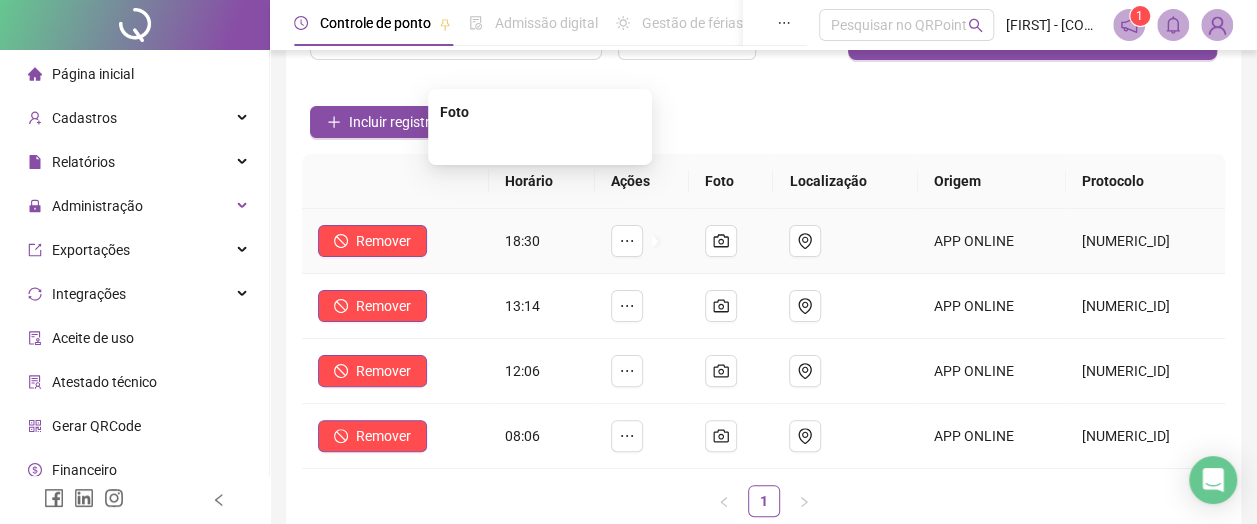 scroll, scrollTop: 0, scrollLeft: 0, axis: both 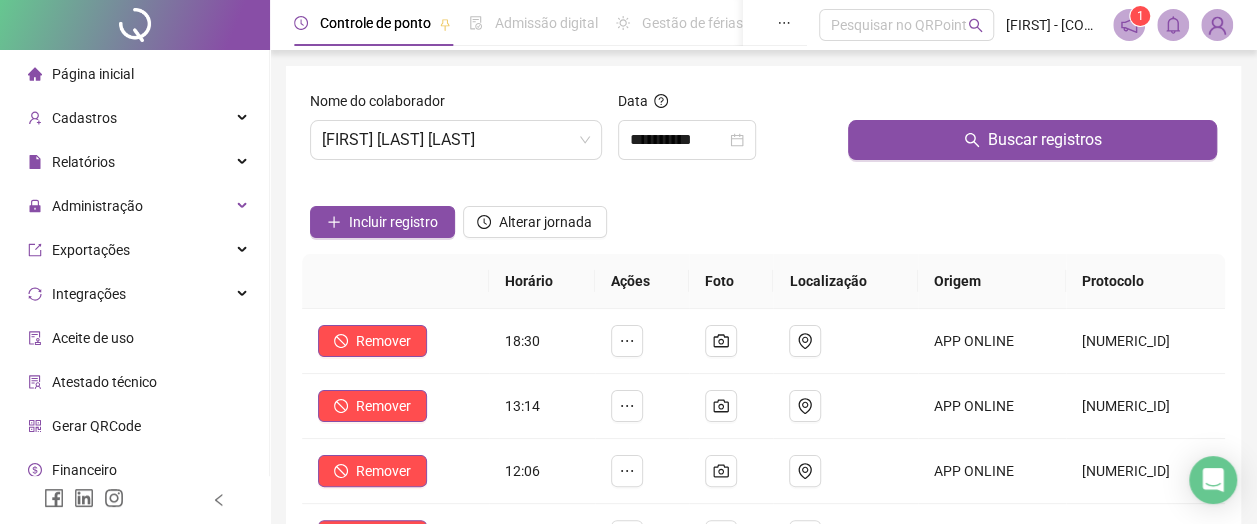 click on "ROBSON DA SILVA RODRIGUES" at bounding box center [456, 140] 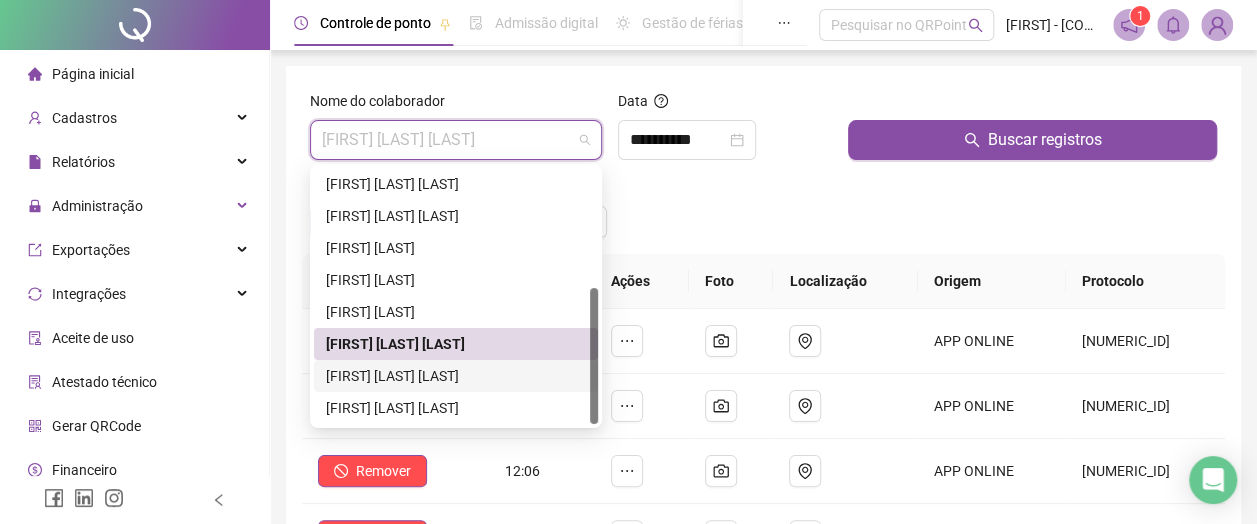 click on "RUAN DIEGO FERNANDES" at bounding box center [456, 376] 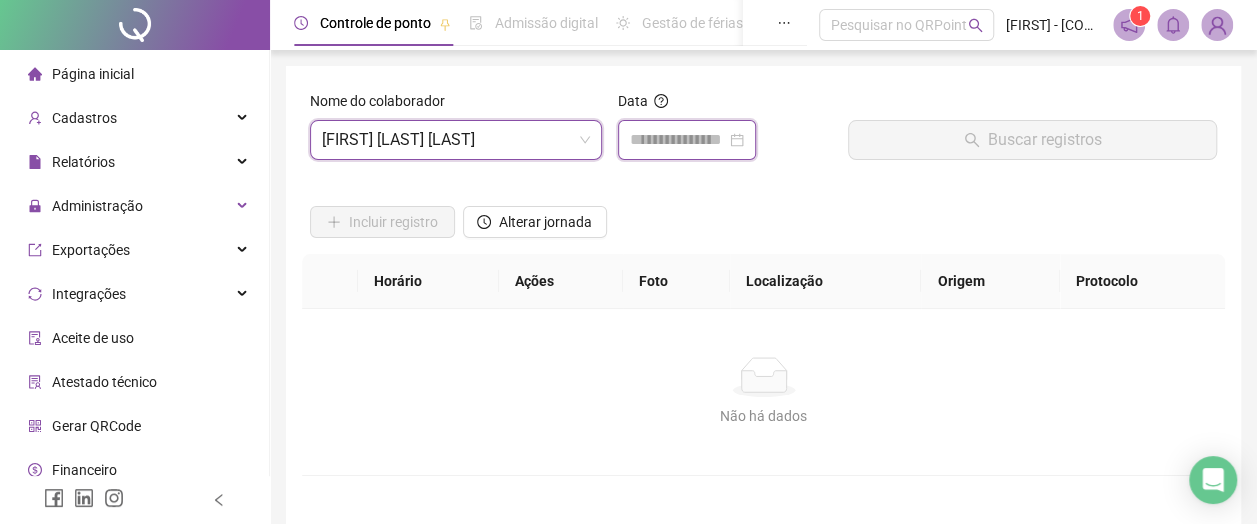 click at bounding box center (678, 140) 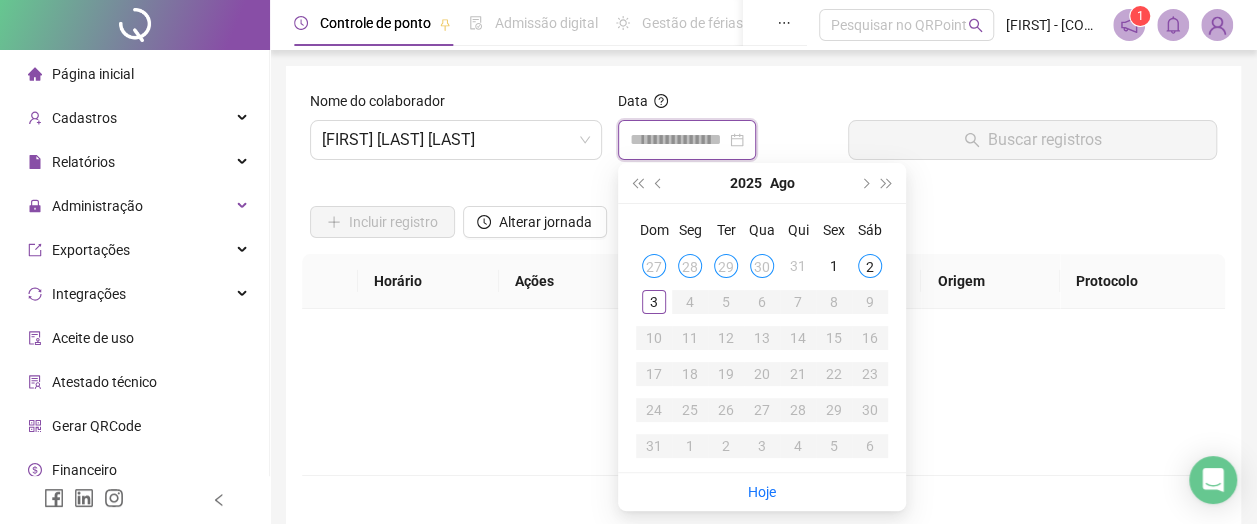 type on "**********" 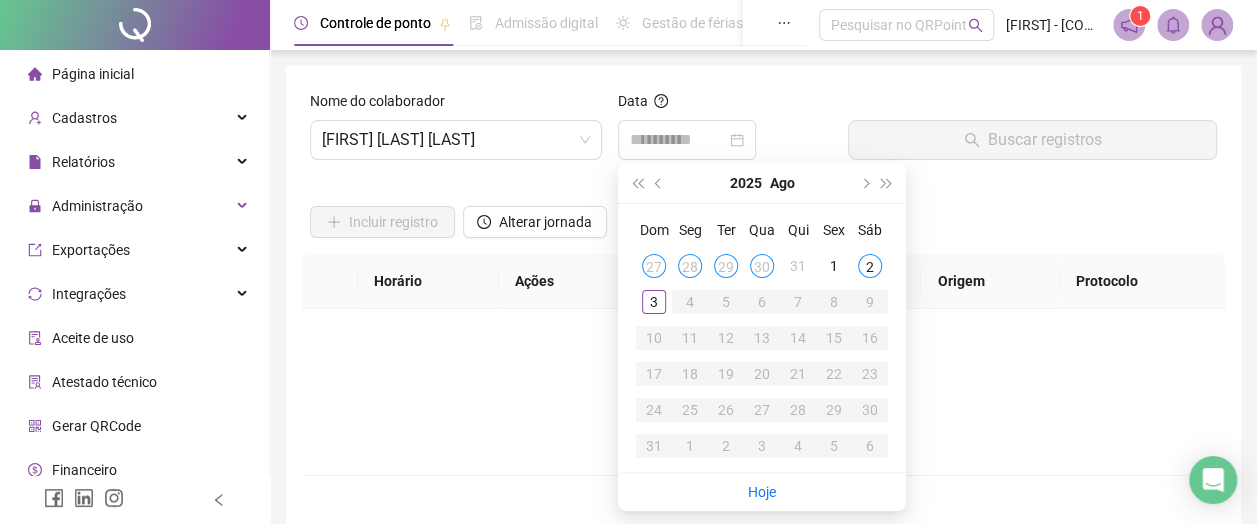 click on "30" at bounding box center (762, 266) 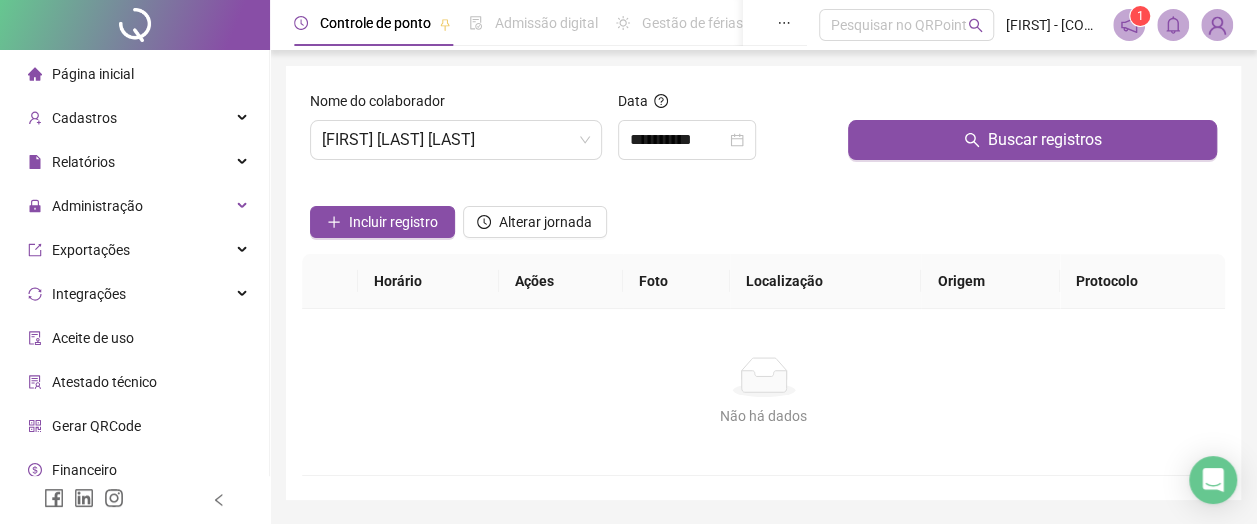 click on "Buscar registros" at bounding box center [1032, 140] 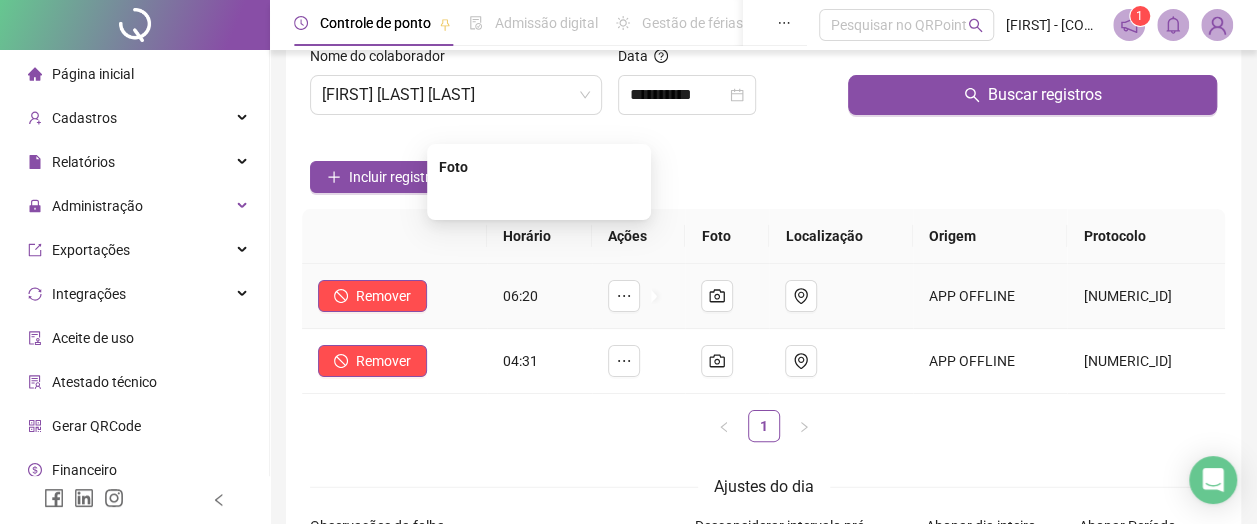 scroll, scrollTop: 0, scrollLeft: 0, axis: both 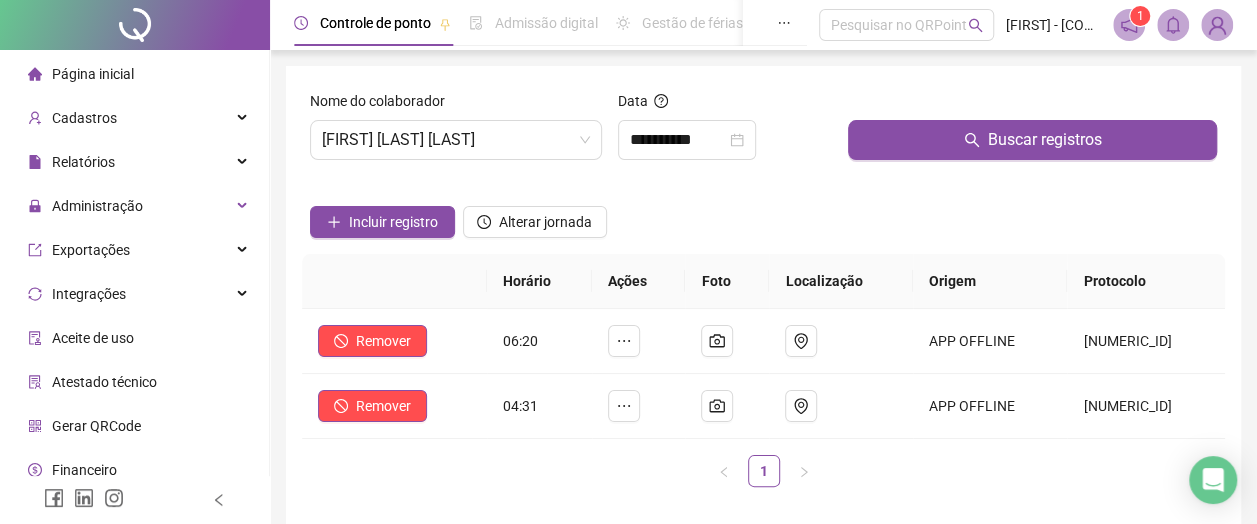 click on "RUAN DIEGO FERNANDES" at bounding box center (456, 140) 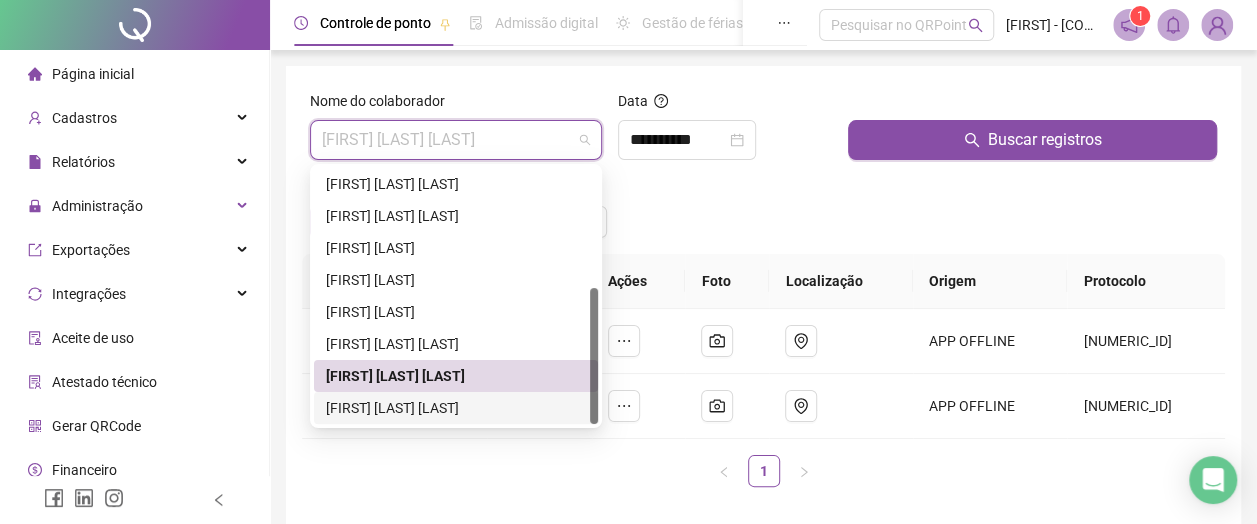 click on "SABRINA MUNIZ ALVEZ" at bounding box center [456, 408] 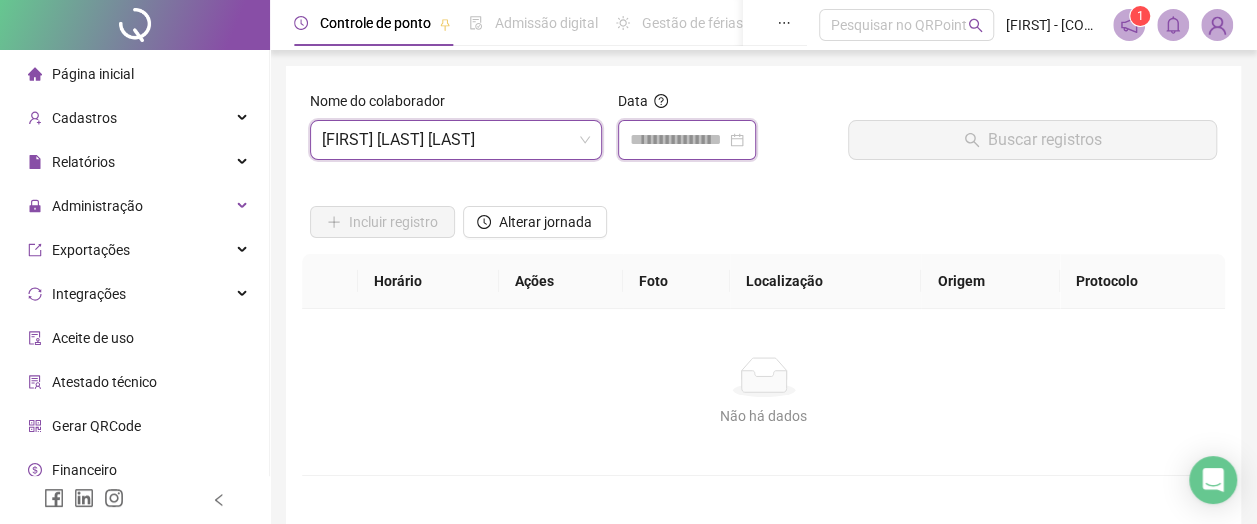 click at bounding box center (678, 140) 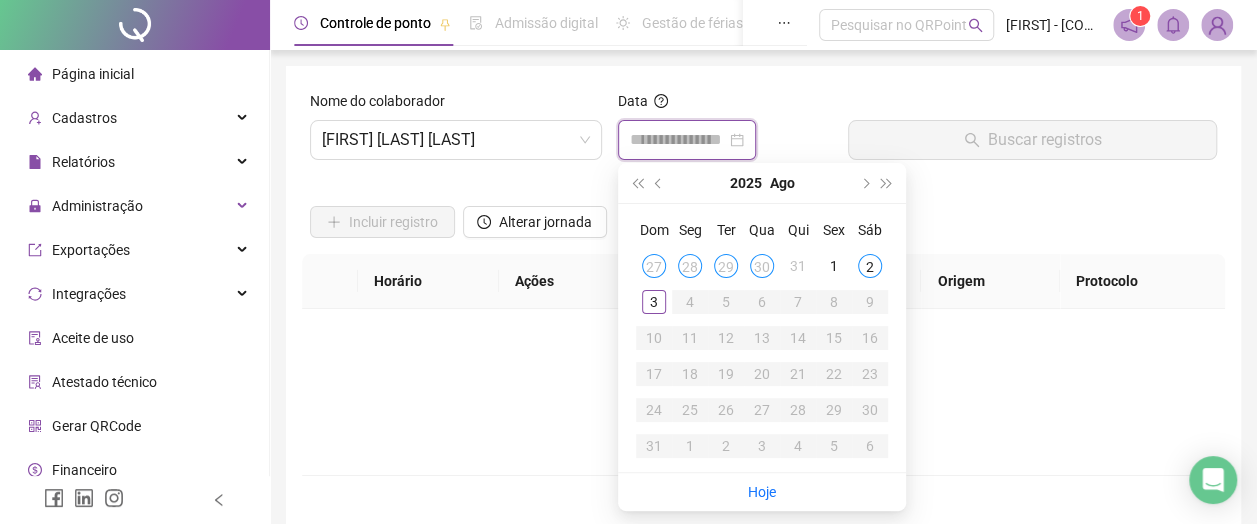 type on "**********" 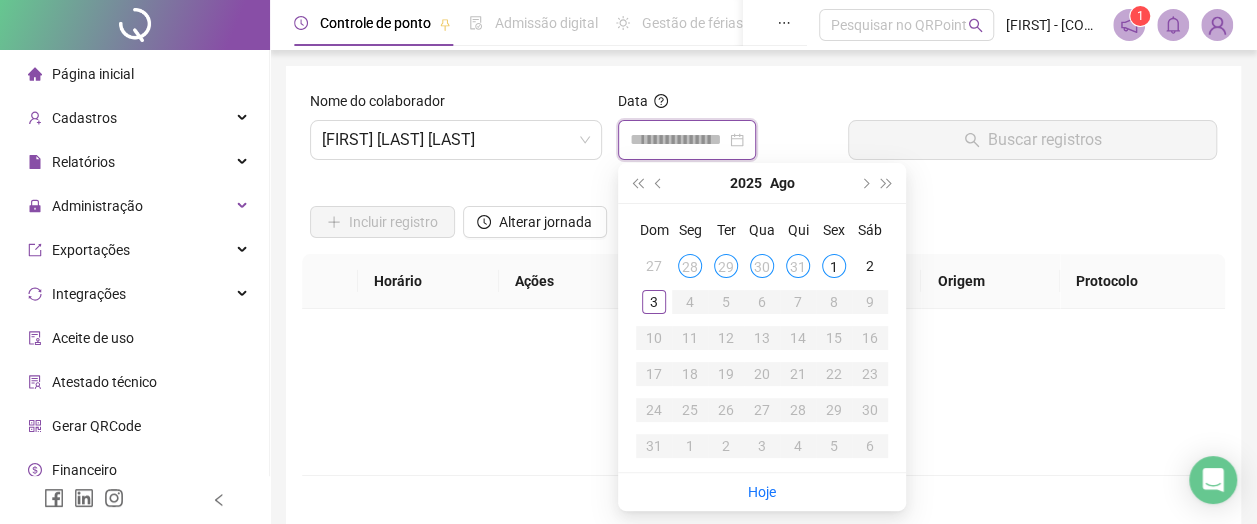type on "**********" 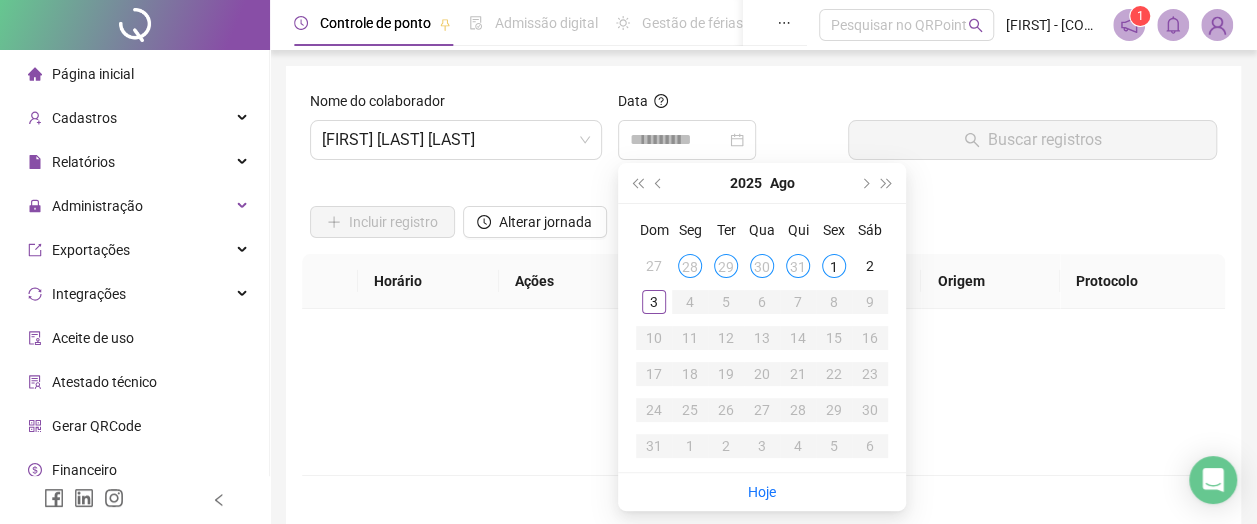 click on "30" at bounding box center [762, 266] 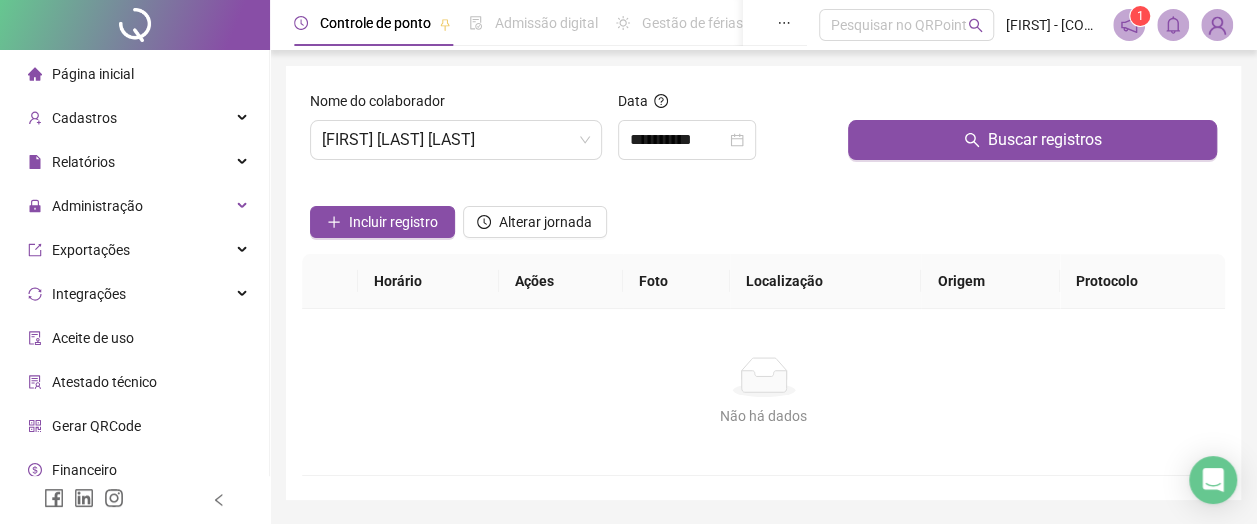 click on "Buscar registros" at bounding box center [1032, 140] 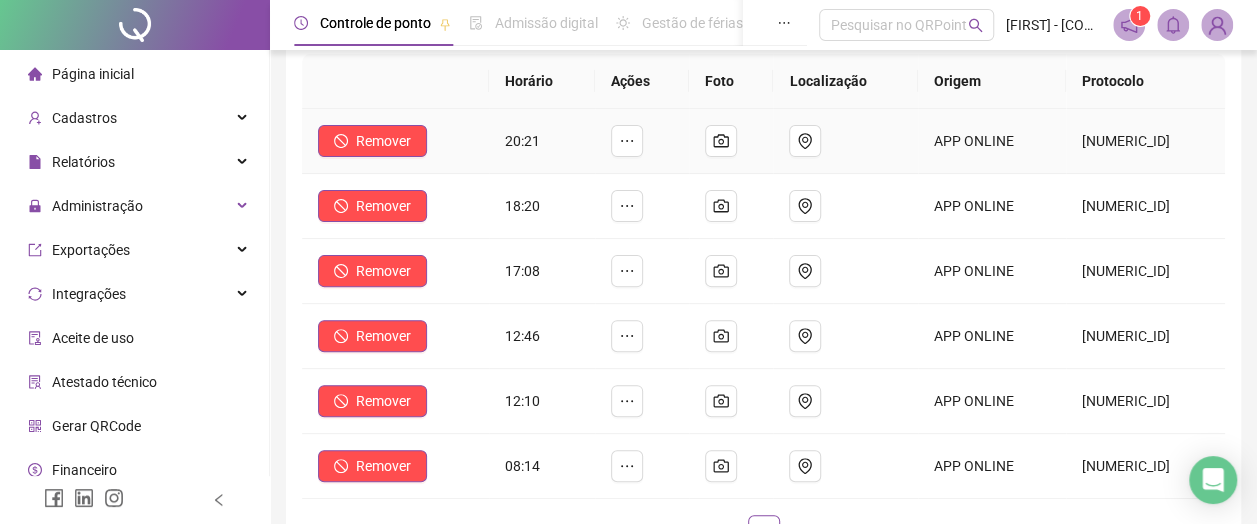 scroll, scrollTop: 0, scrollLeft: 0, axis: both 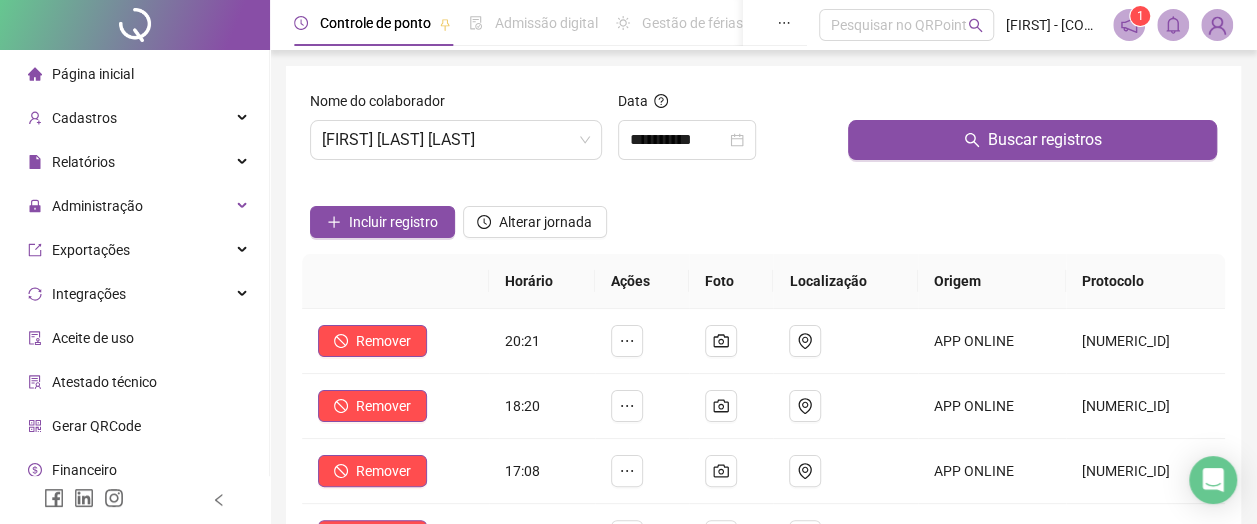 click on "SABRINA MUNIZ ALVEZ" at bounding box center [456, 140] 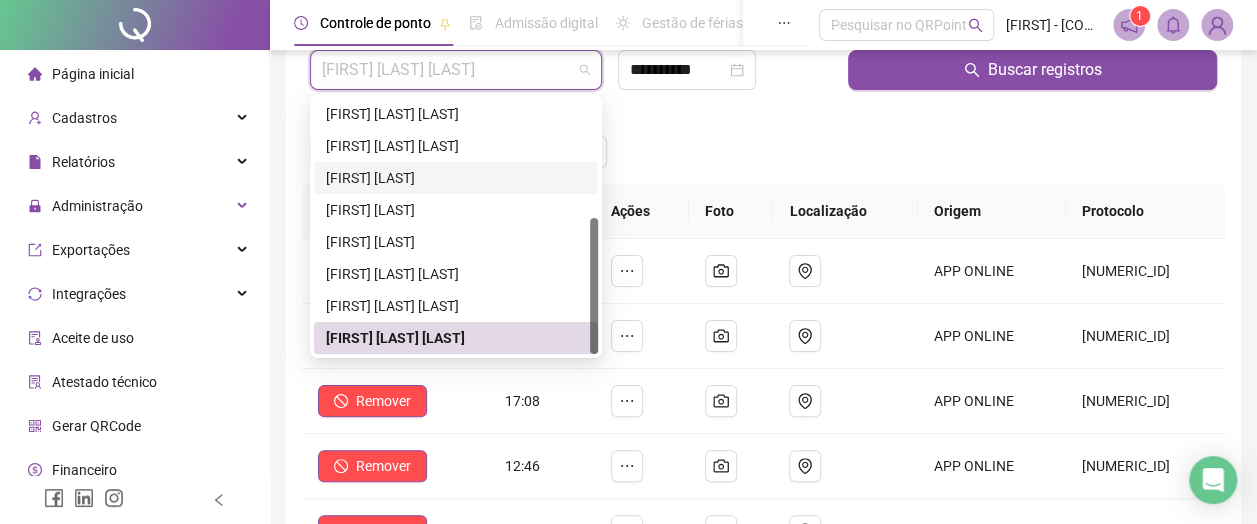 scroll, scrollTop: 100, scrollLeft: 0, axis: vertical 